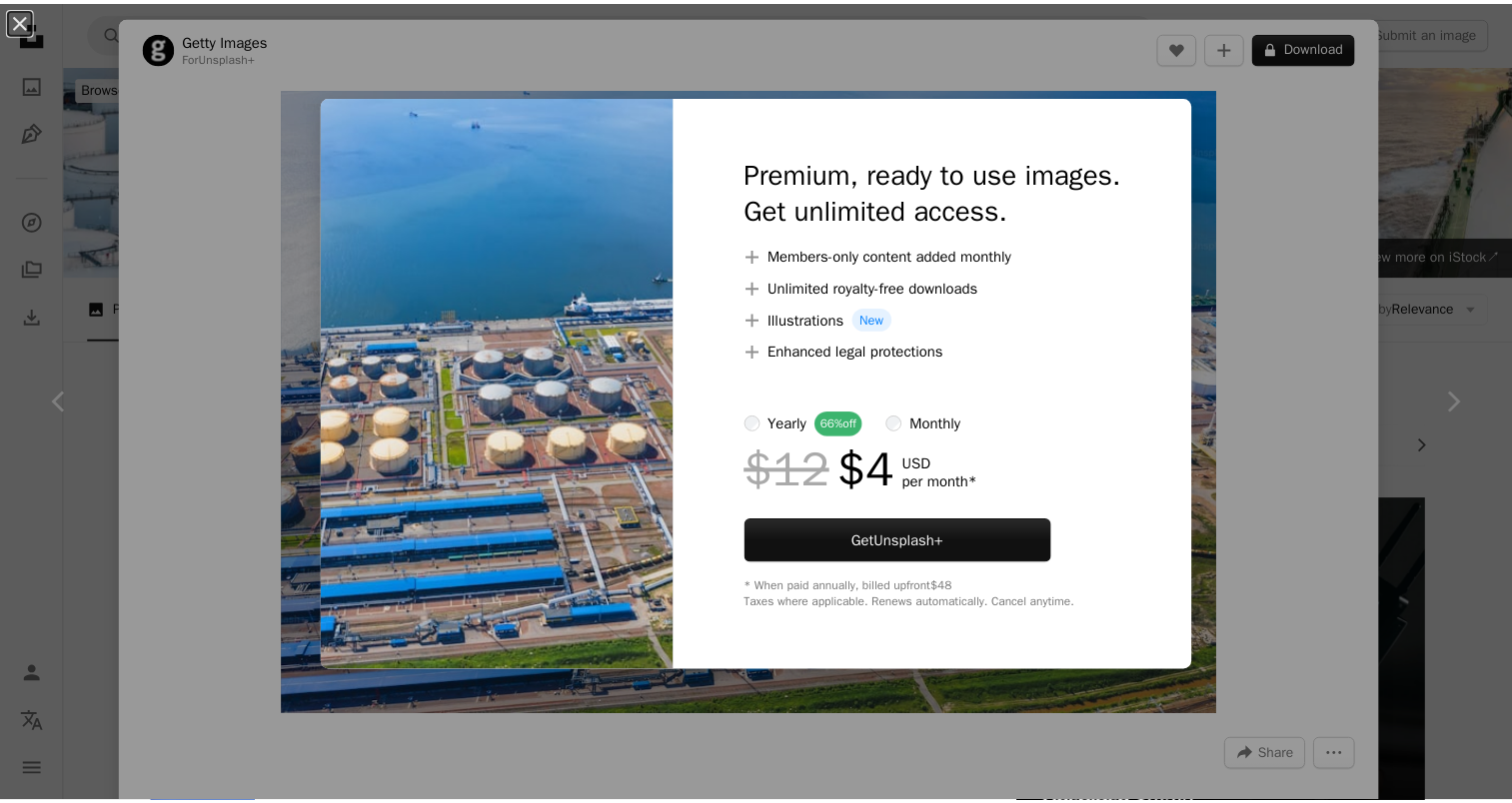 scroll, scrollTop: 3895, scrollLeft: 0, axis: vertical 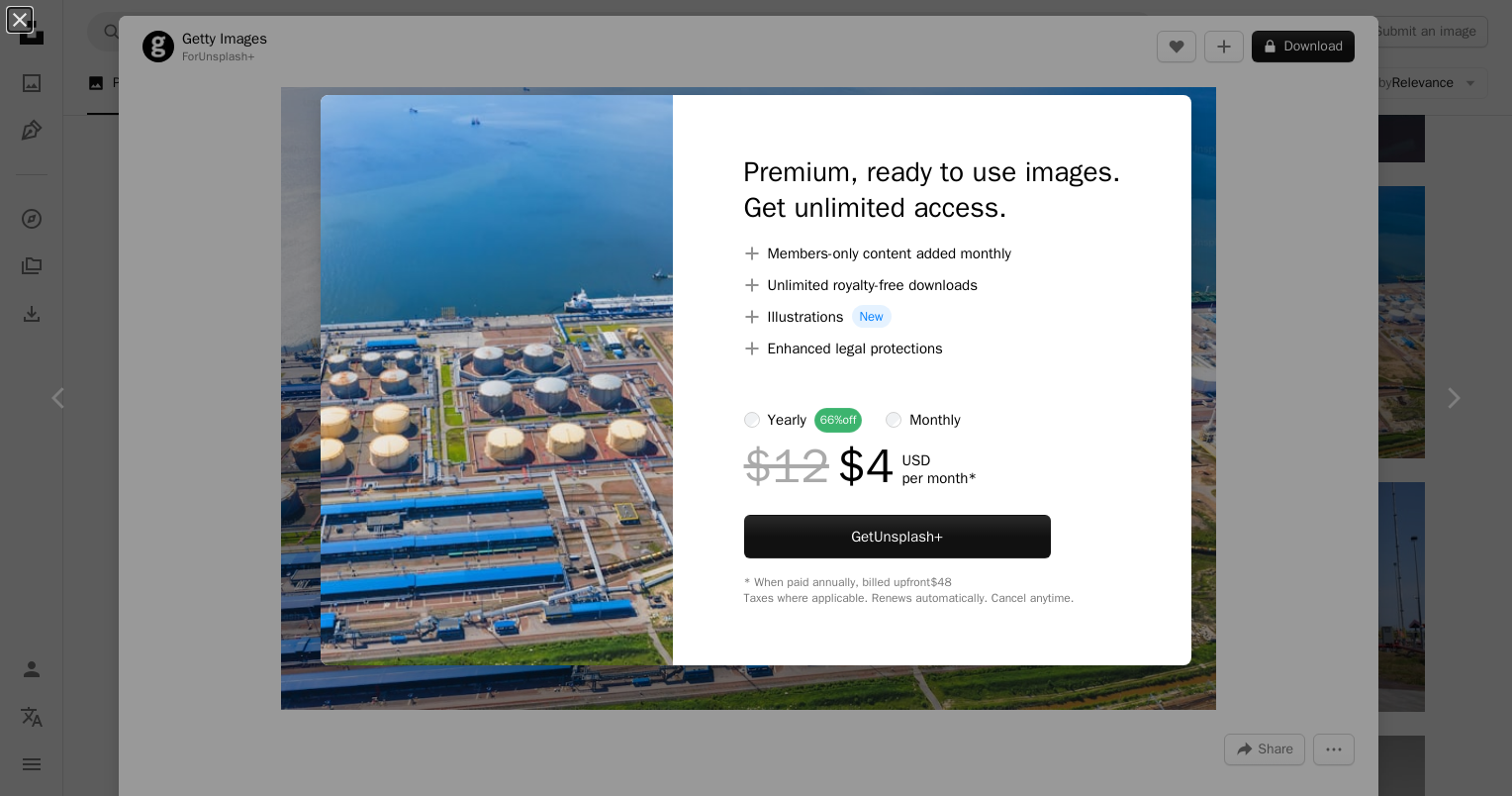 click on "An X shape Premium, ready to use images. Get unlimited access. A plus sign Members-only content added monthly A plus sign Unlimited royalty-free downloads A plus sign Illustrations  New A plus sign Enhanced legal protections yearly 66%  off monthly $12   $4 USD per month * Get  Unsplash+ * When paid annually, billed upfront  $48 Taxes where applicable. Renews automatically. Cancel anytime." at bounding box center (756, 398) 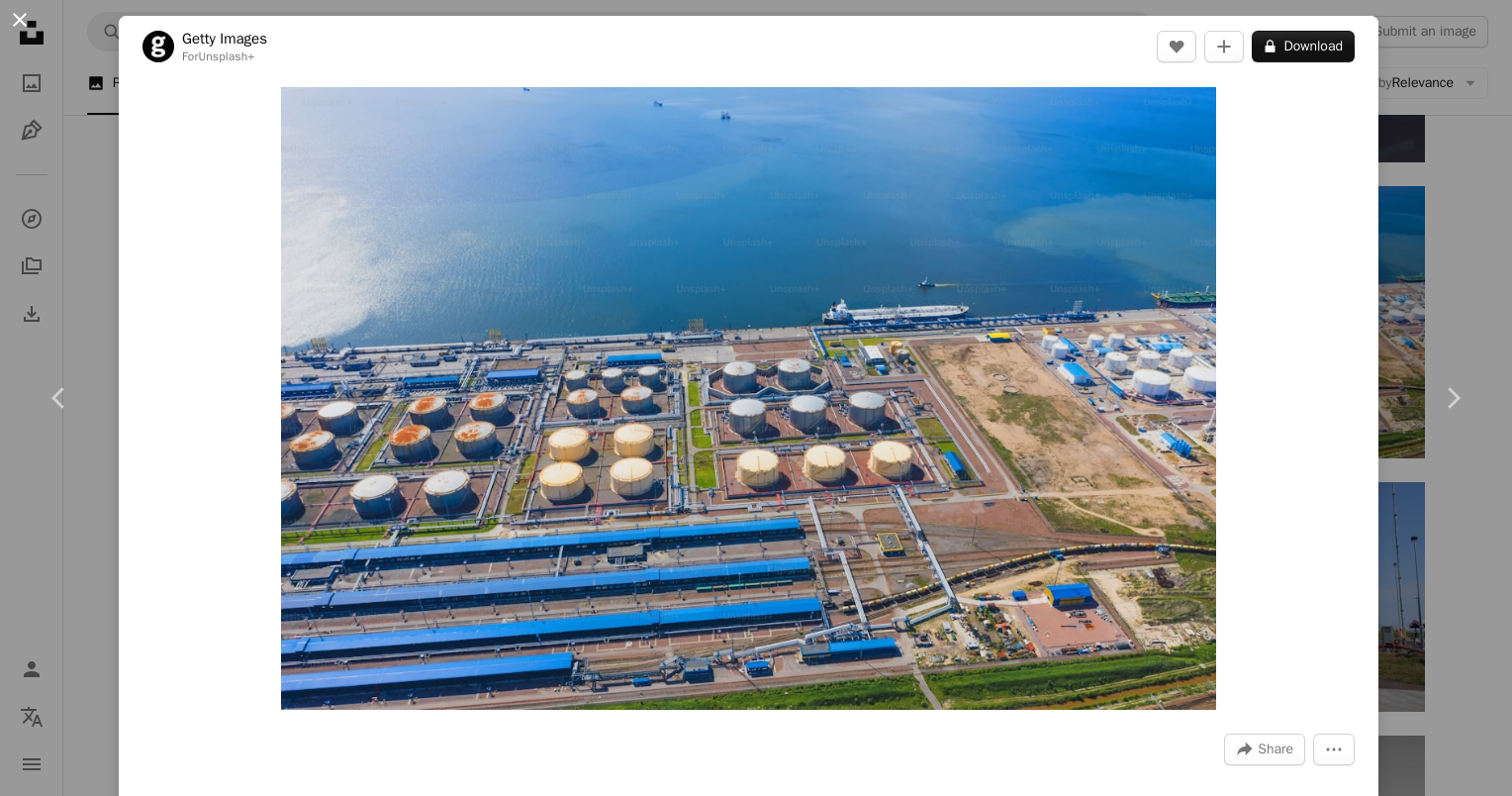 click on "An X shape" at bounding box center (20, 20) 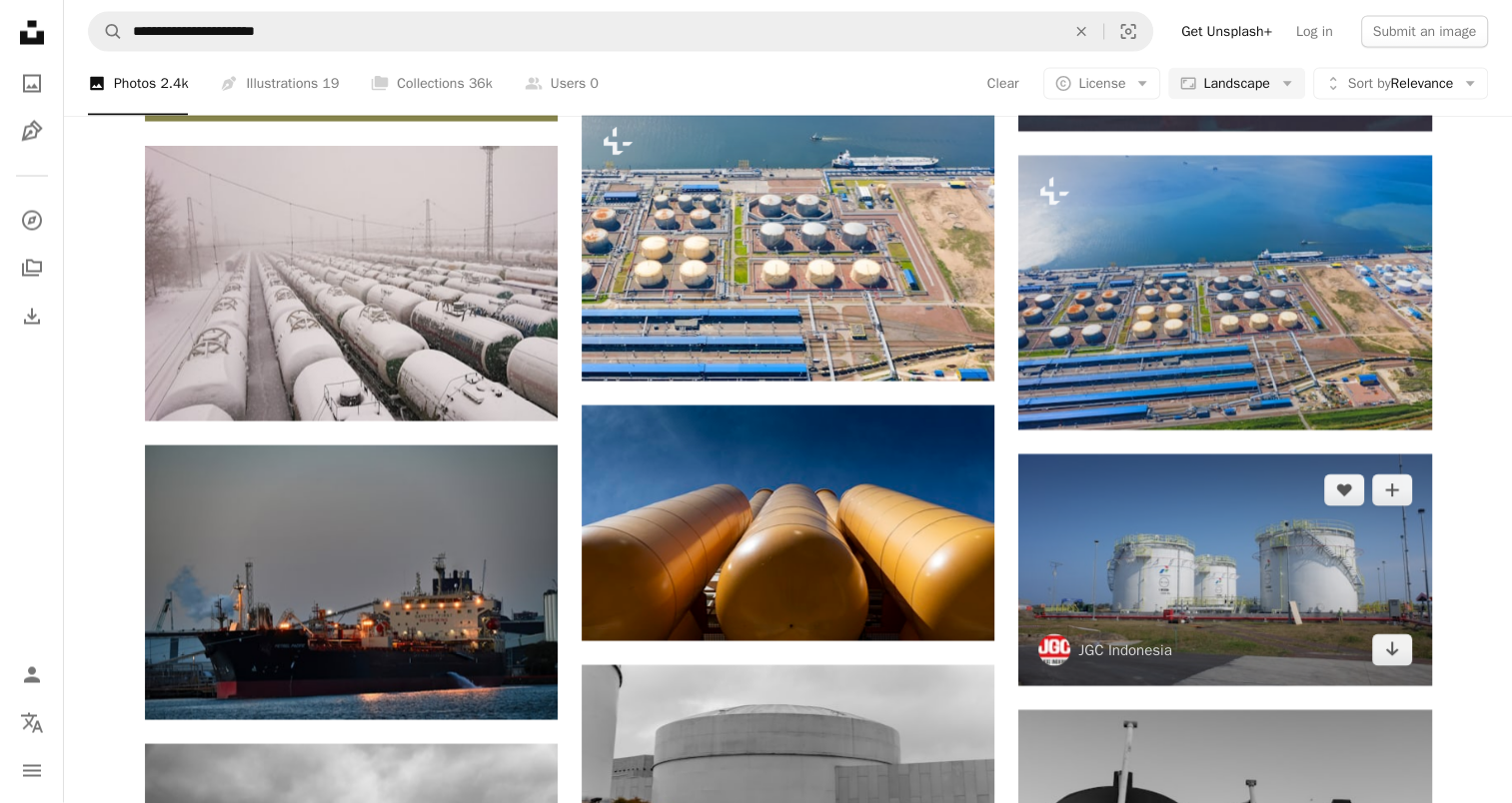 scroll, scrollTop: 3895, scrollLeft: 0, axis: vertical 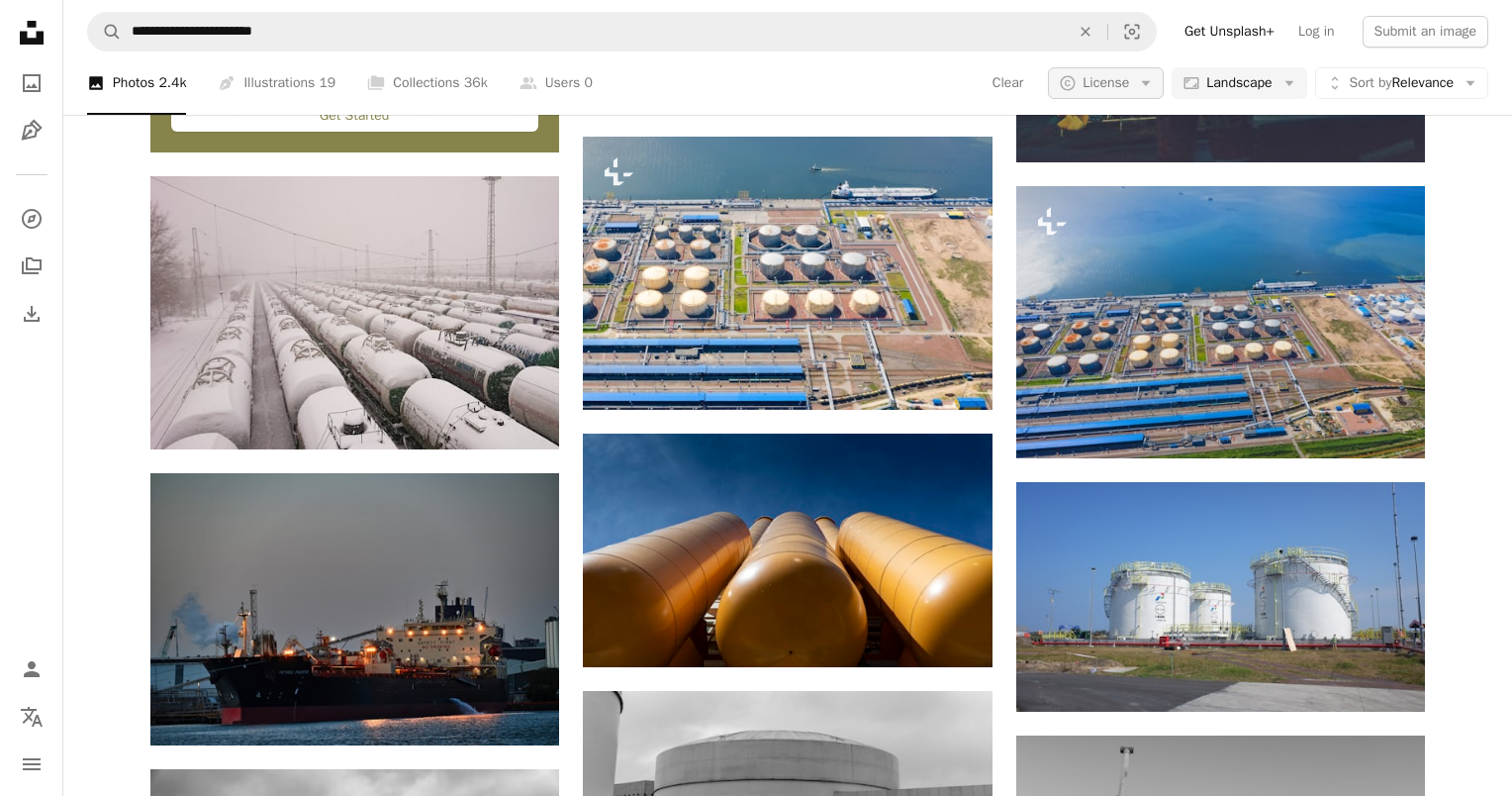 click on "Arrow down" 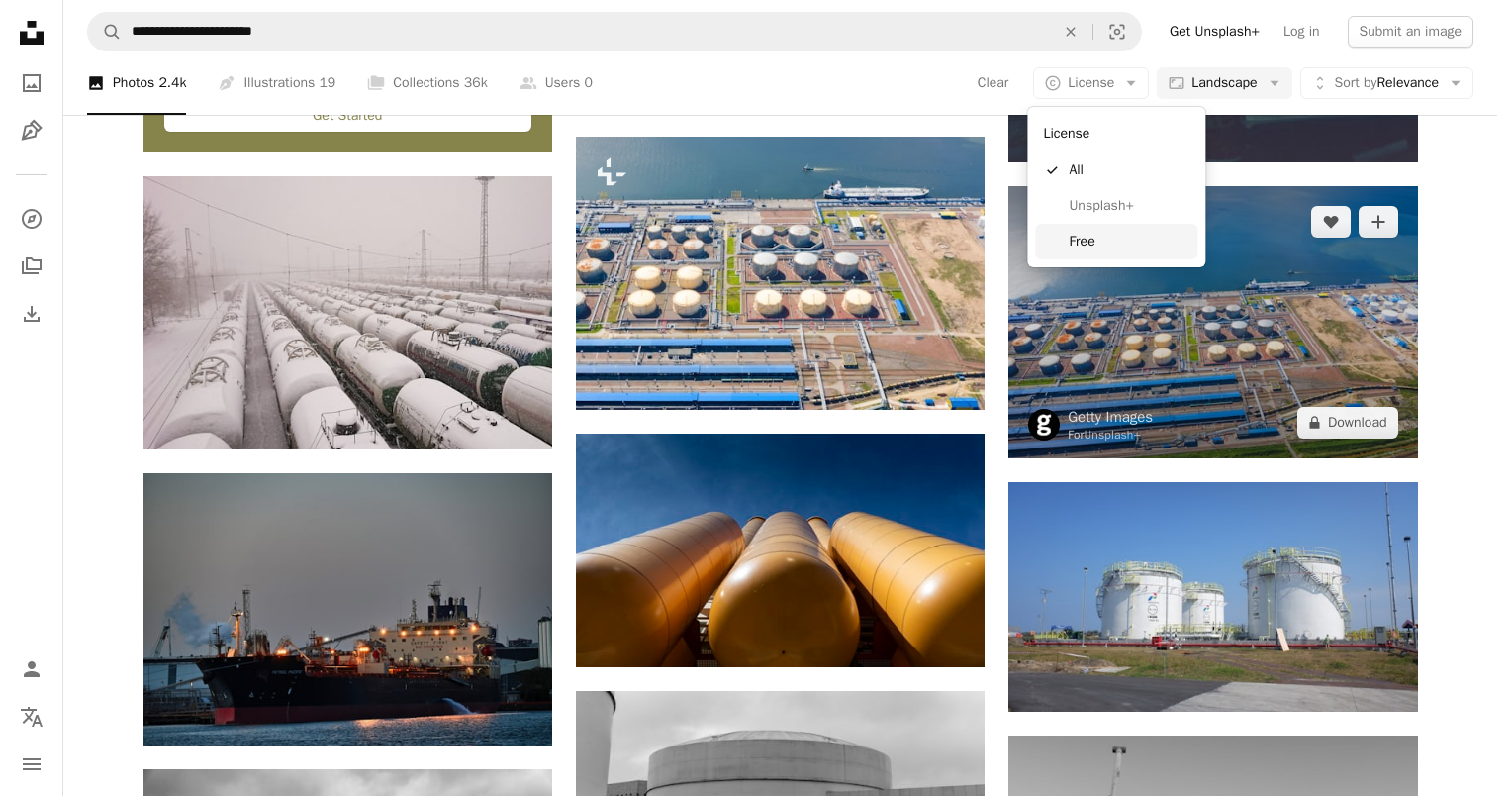 click on "Free" at bounding box center (1129, 242) 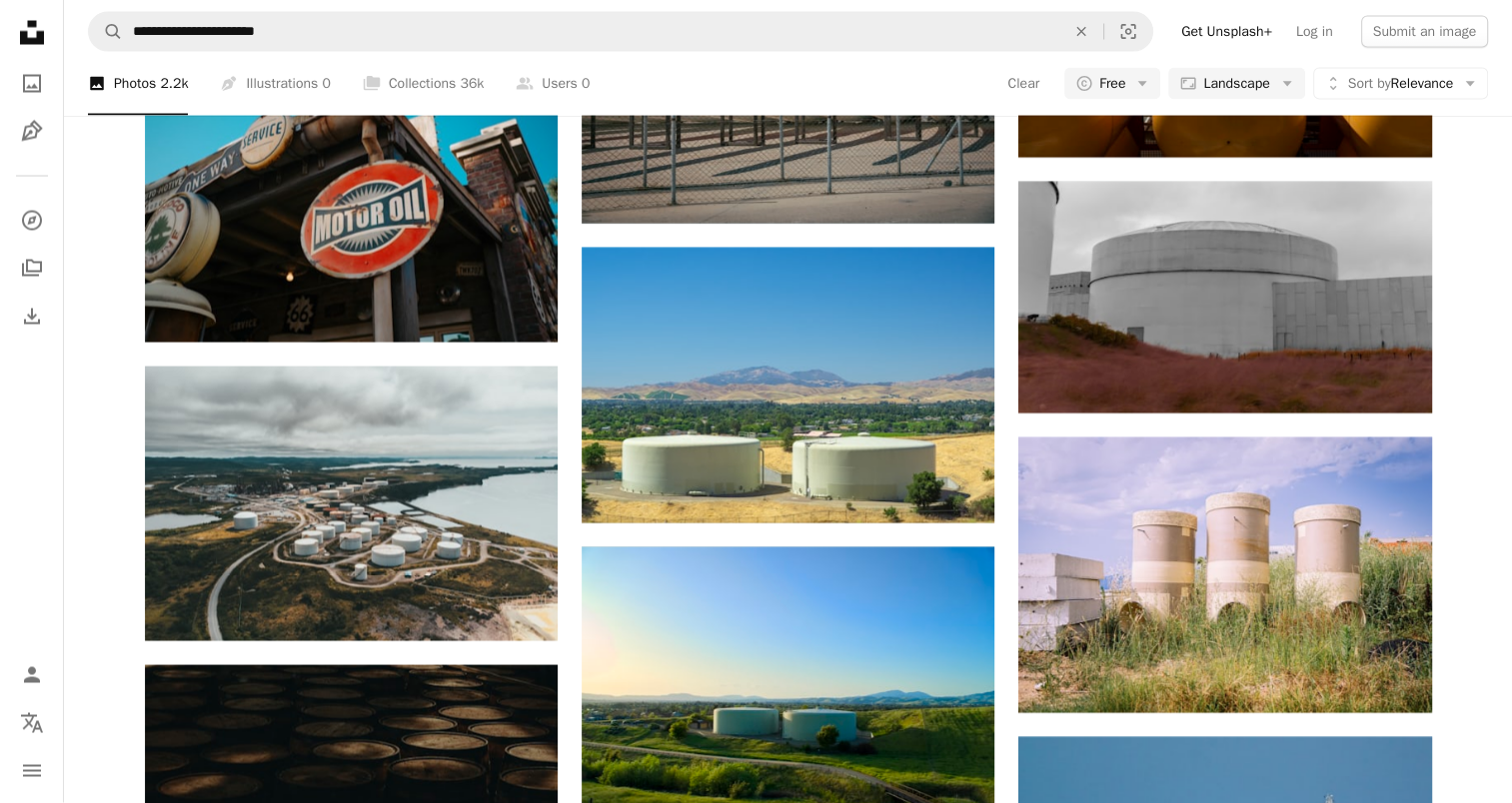 scroll, scrollTop: 5393, scrollLeft: 0, axis: vertical 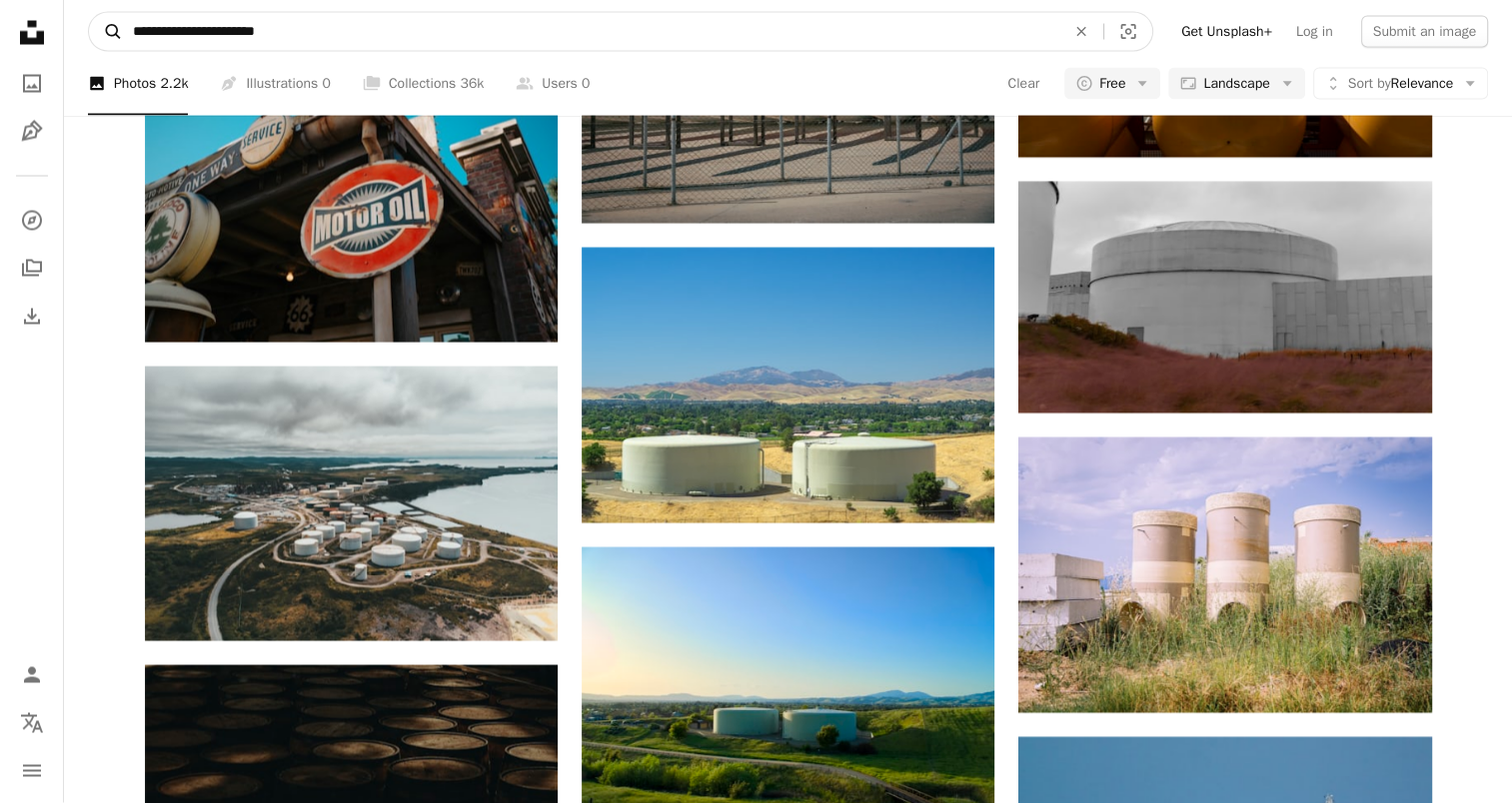 drag, startPoint x: 284, startPoint y: 28, endPoint x: 107, endPoint y: 27, distance: 177.00282 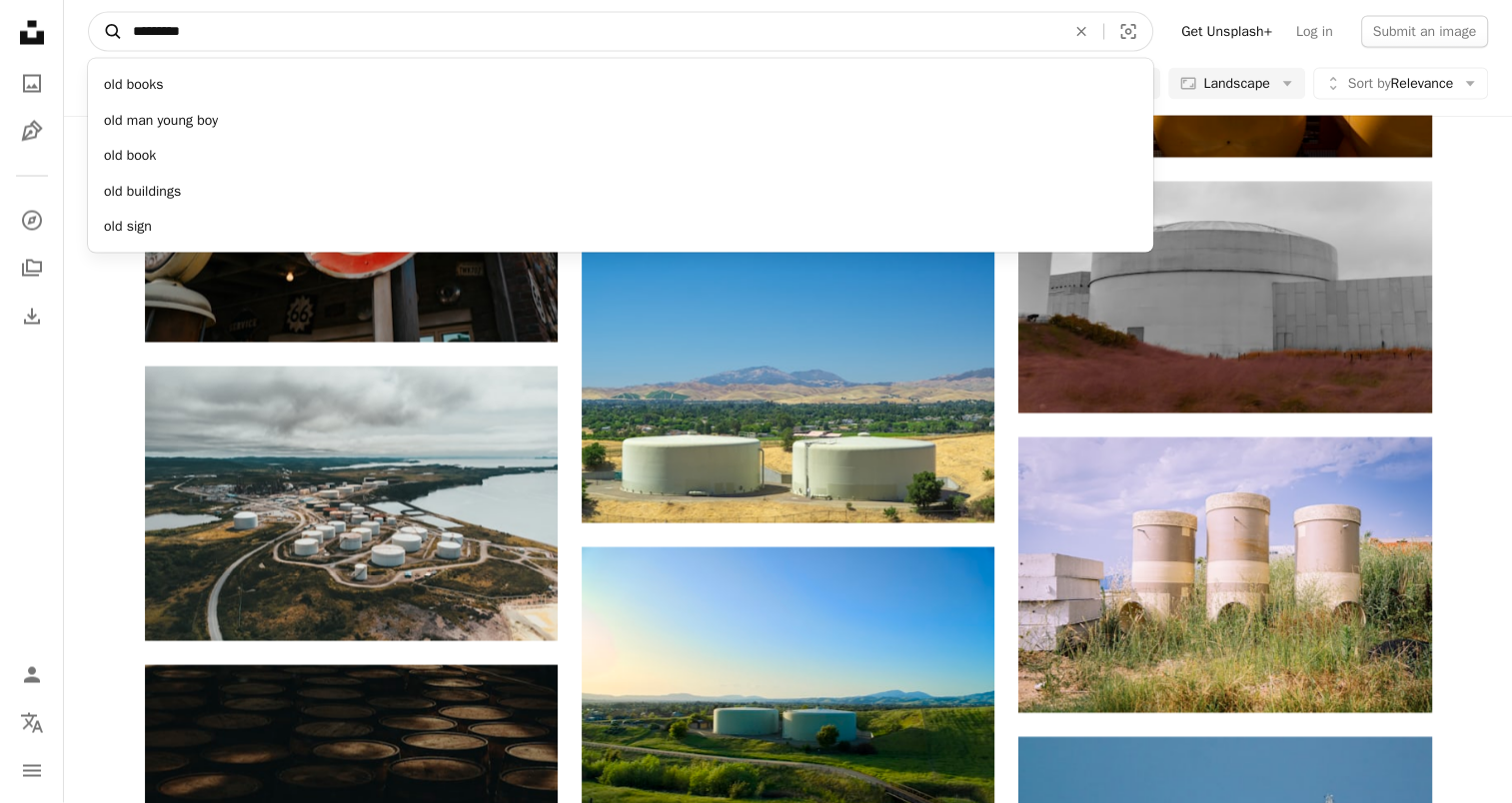 type on "********" 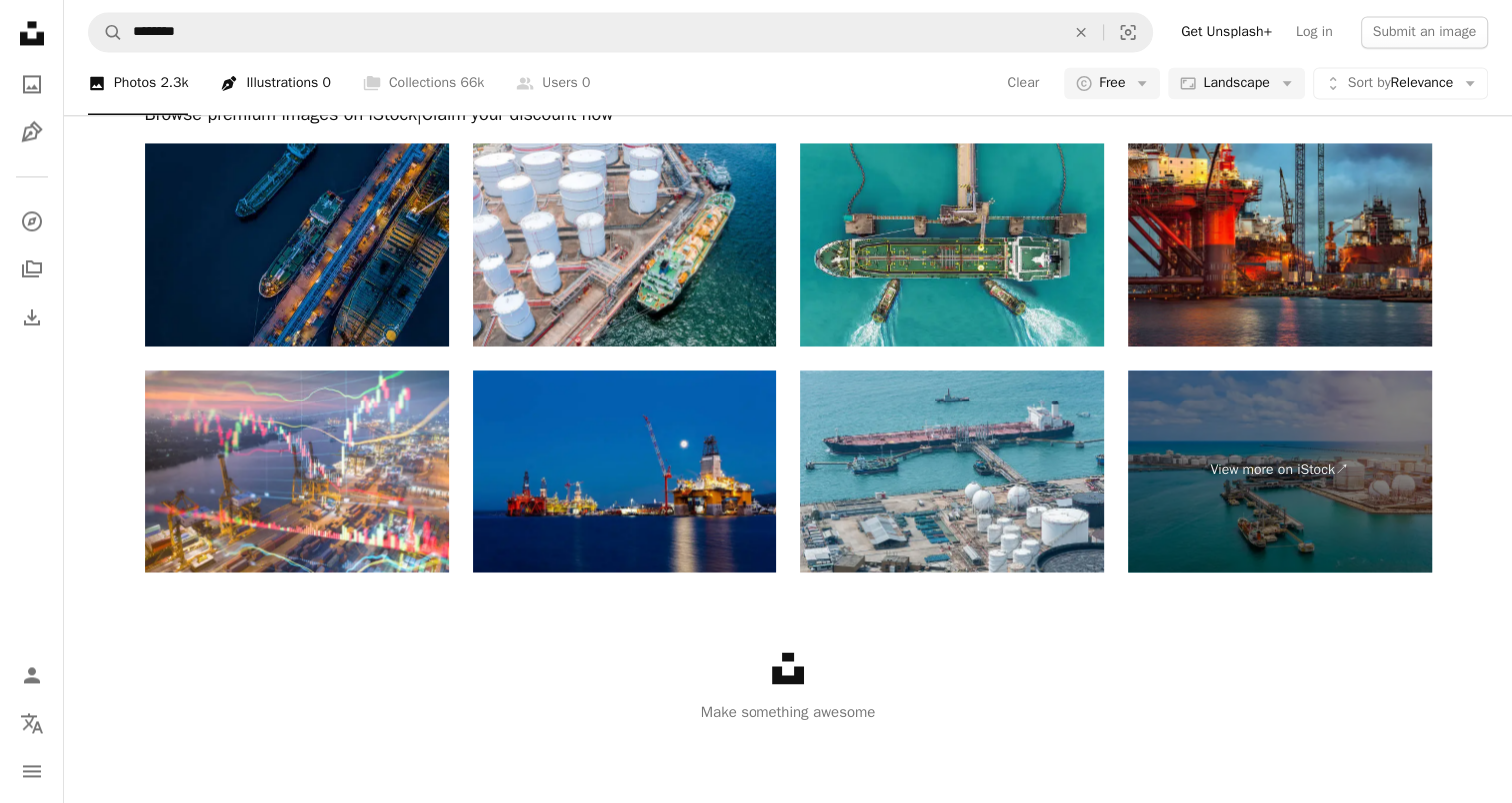 scroll, scrollTop: 200, scrollLeft: 0, axis: vertical 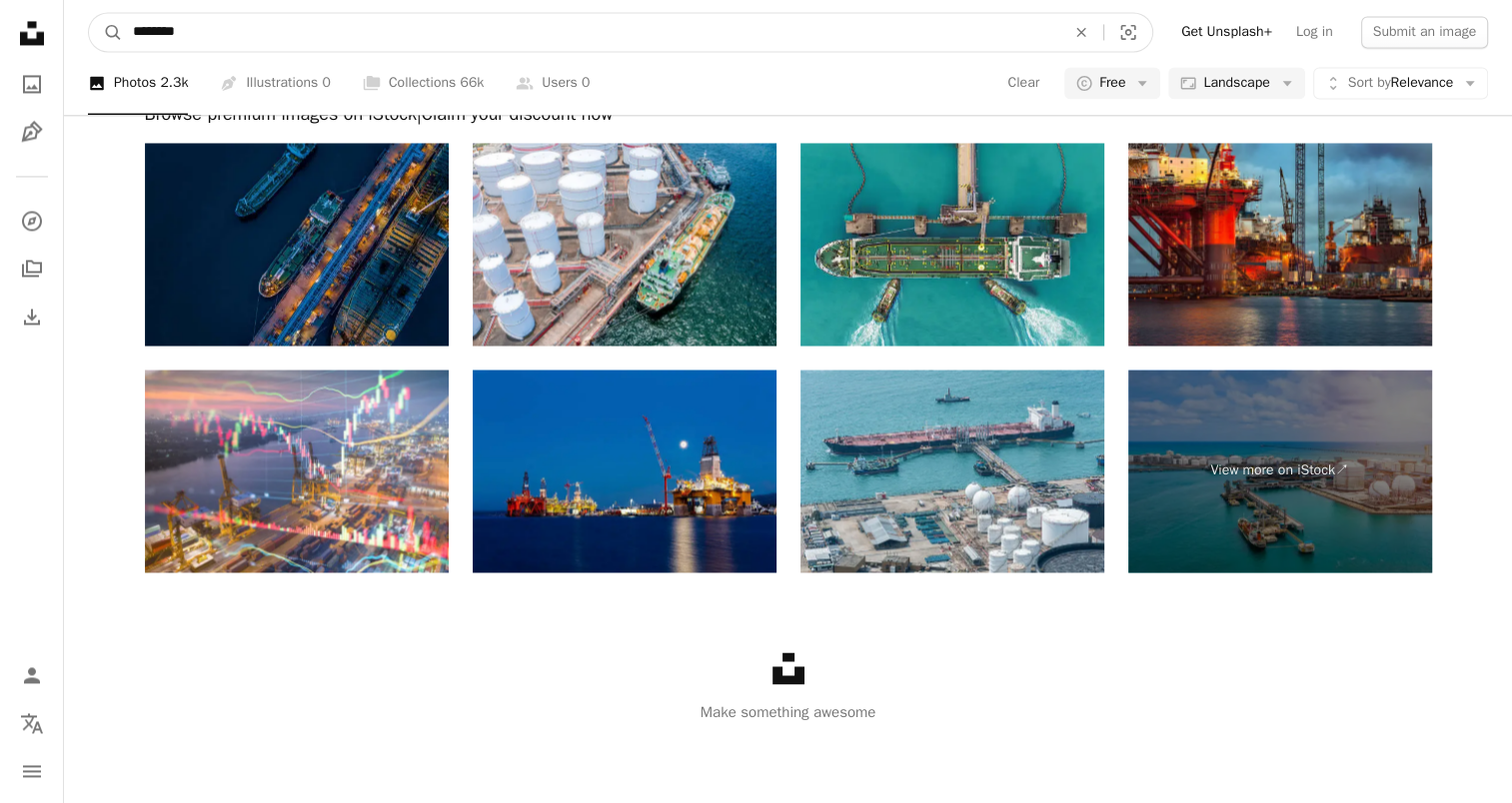 click on "********" at bounding box center (591, 32) 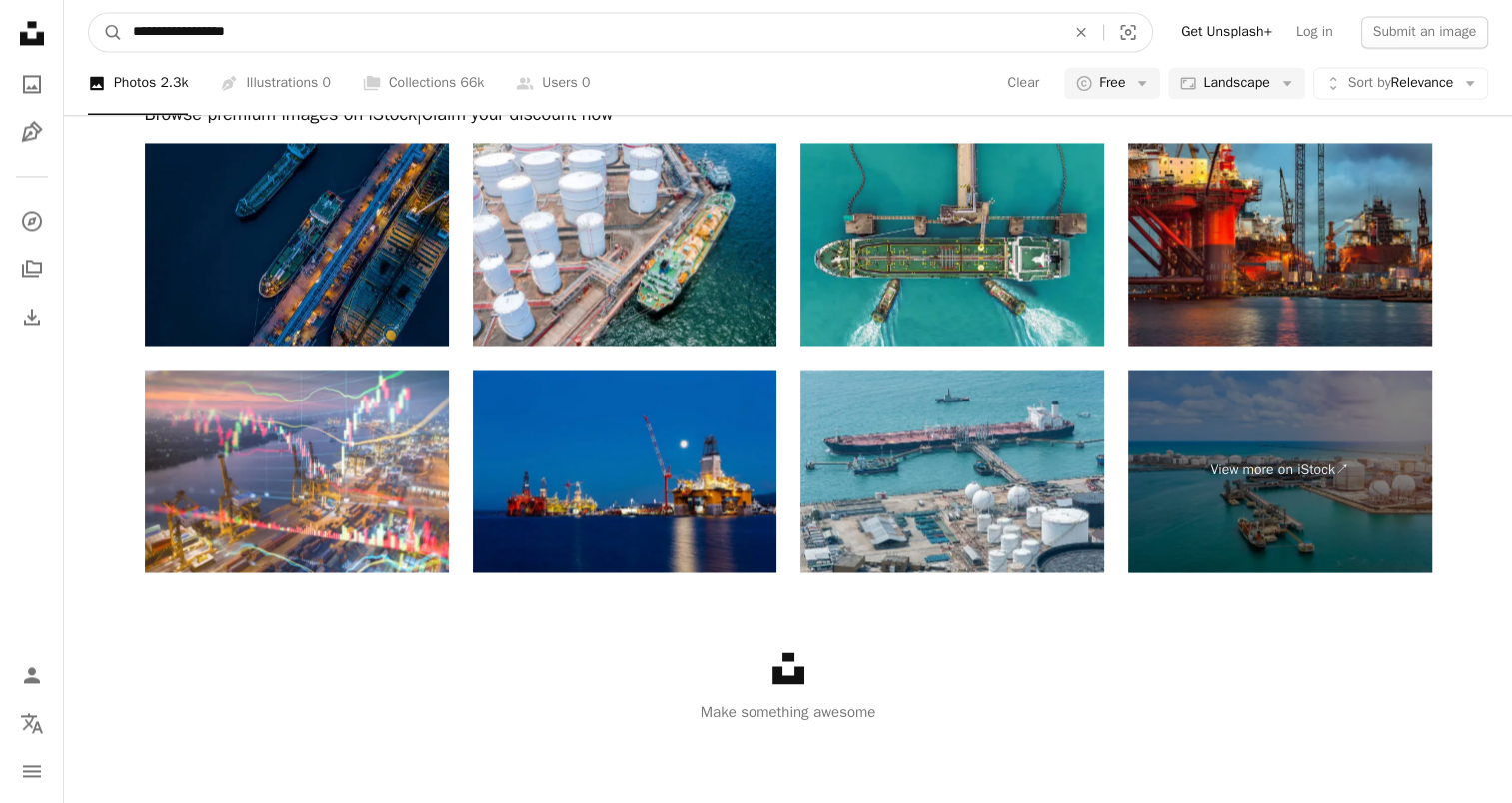 type on "**********" 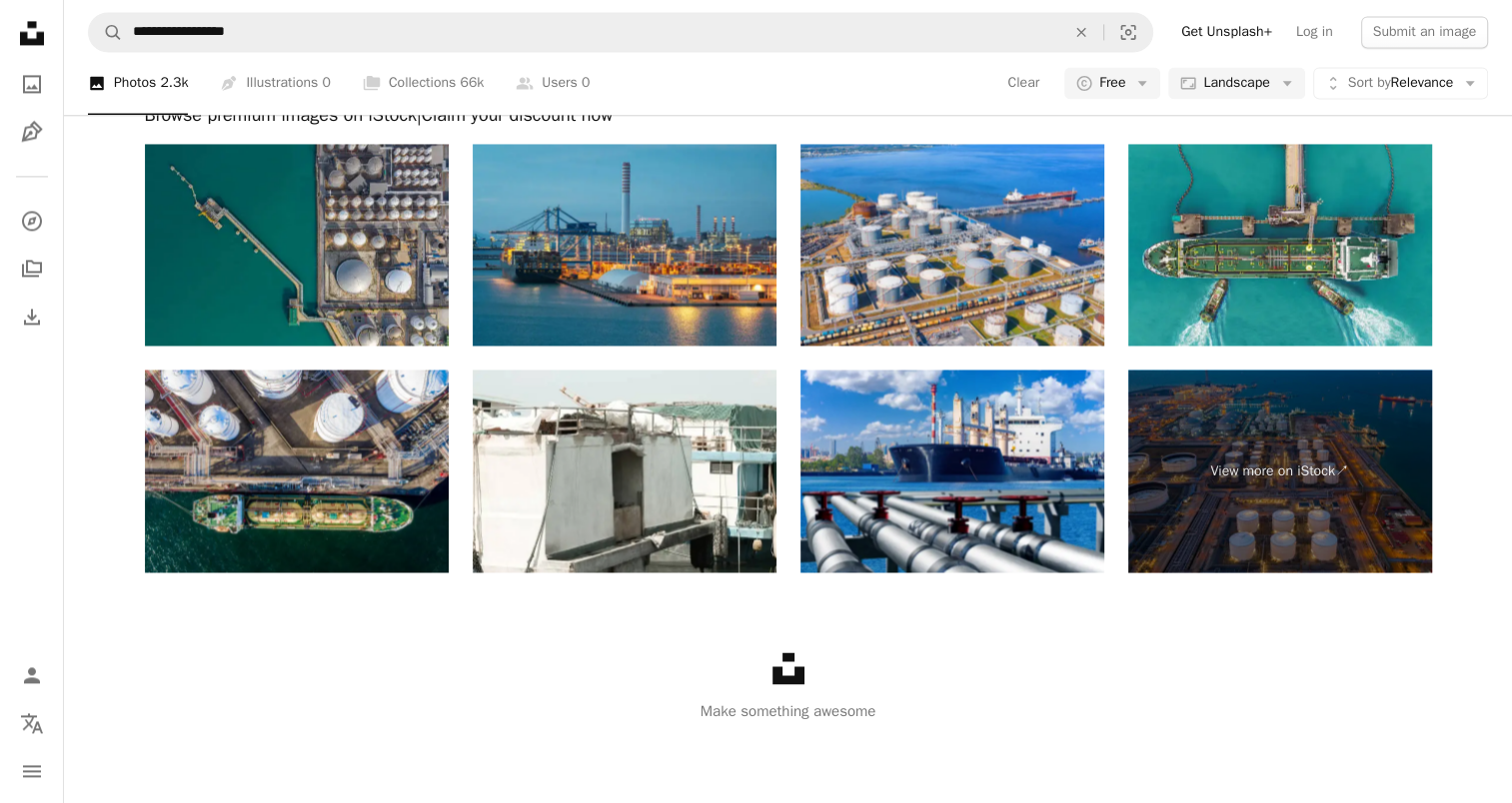 scroll, scrollTop: 1199, scrollLeft: 0, axis: vertical 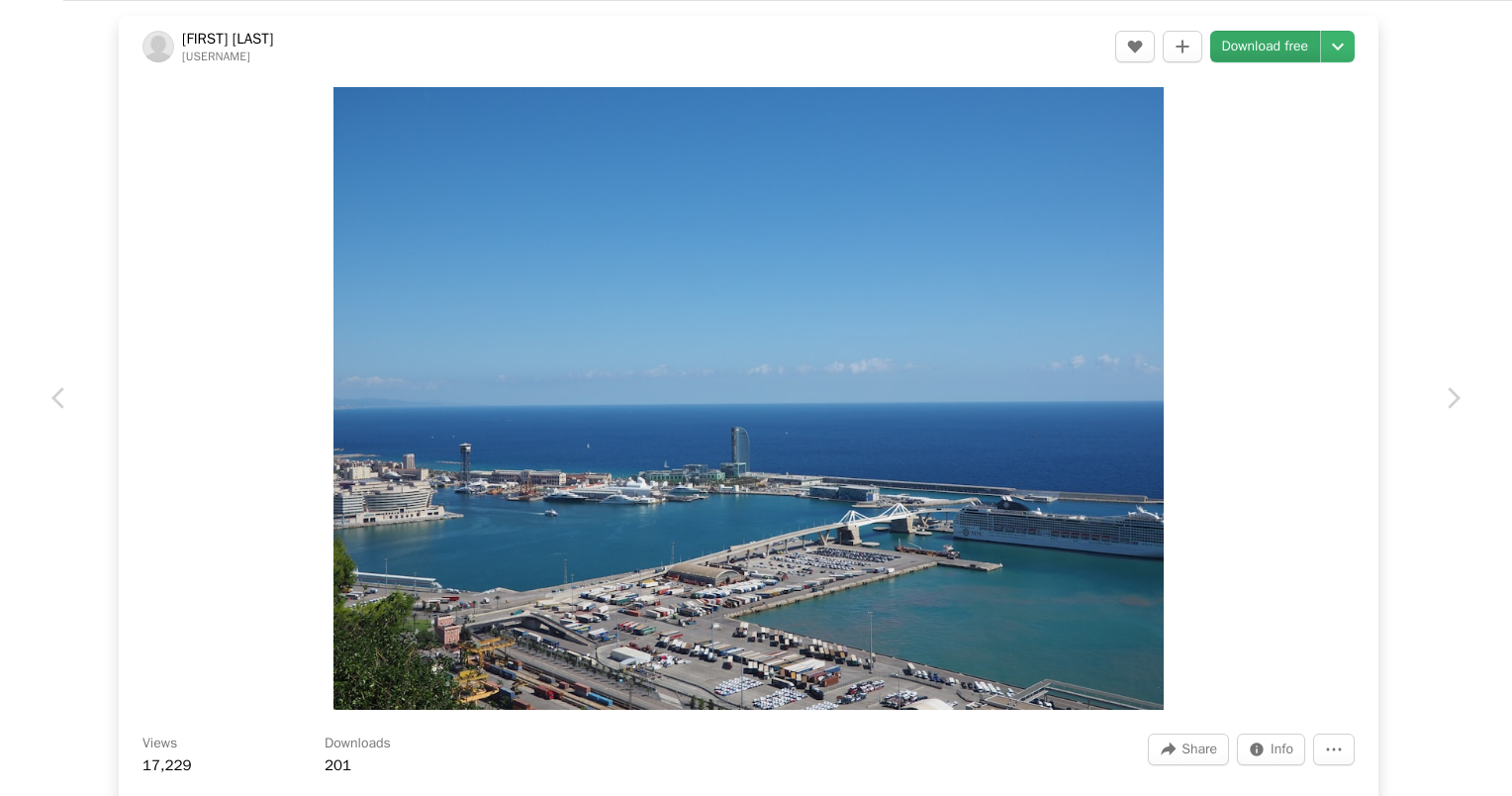 click on "Download free" at bounding box center (1266, 47) 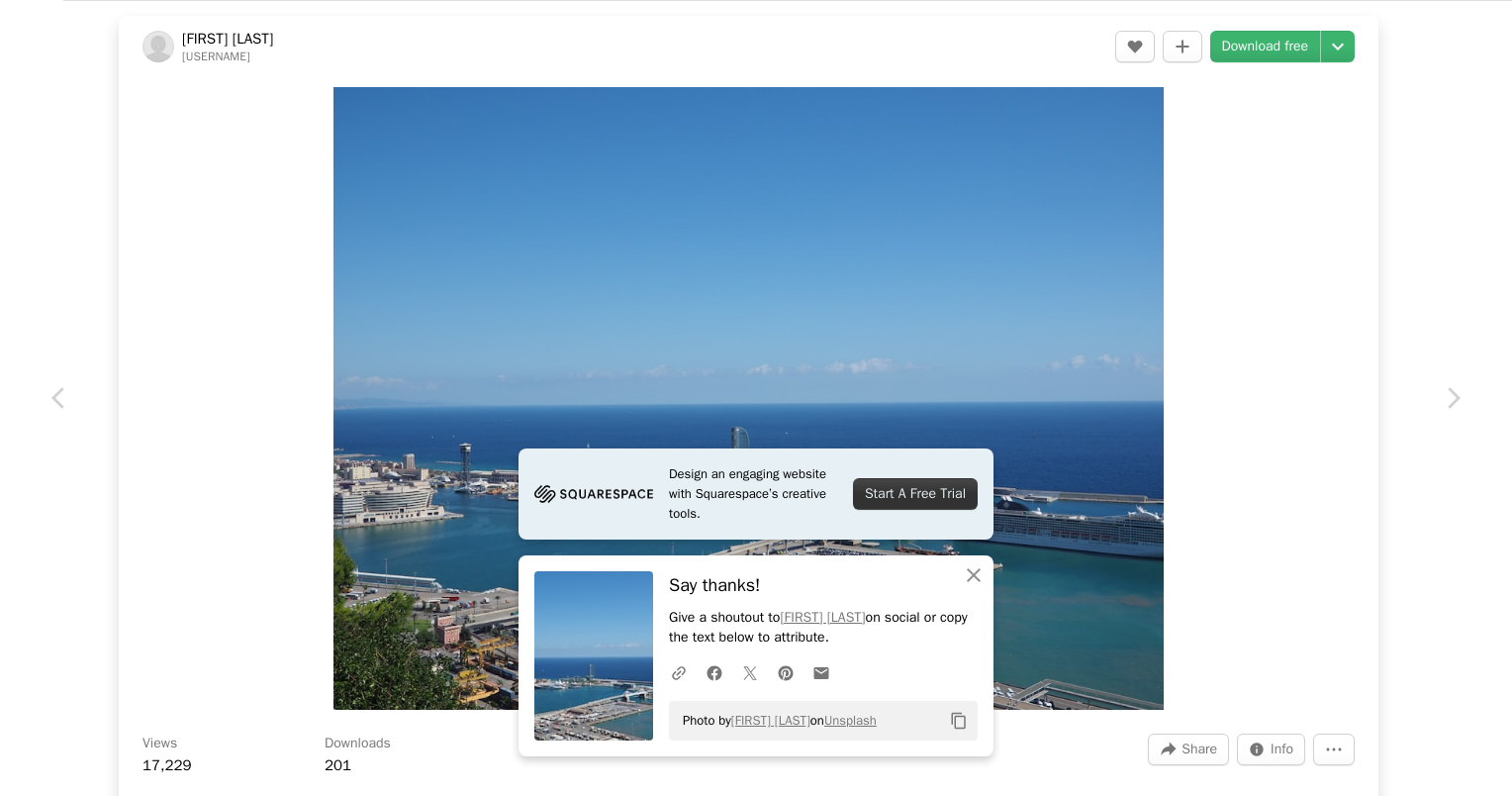 click on "Photo by [FIRST] [LAST] on Unsplash
Copy content [FIRST] [LAST] [USERNAME] A heart A plus sign Download free Chevron down Zoom in Views 17,229 Downloads 201 A forward-right arrow Share Info icon Info More Actions A map marker [CITY], [COUNTRY] Calendar outlined Published on  November 28, 2020 Camera OLYMPUS CORPORATION, E-M10MarkII Safety Free to use under the  Unsplash License [CITY] view line bay building city blue road scenery urban spain outdoors town port panoramic aerial view dock pier marina freeway Creative Commons images Browse premium related images on iStock  |  Save 20% with code UNSPLASH20 View more on iStock  ↗ Related images A heart A plus sign [FIRST] [LAST] Available for hire" at bounding box center (756, 398) 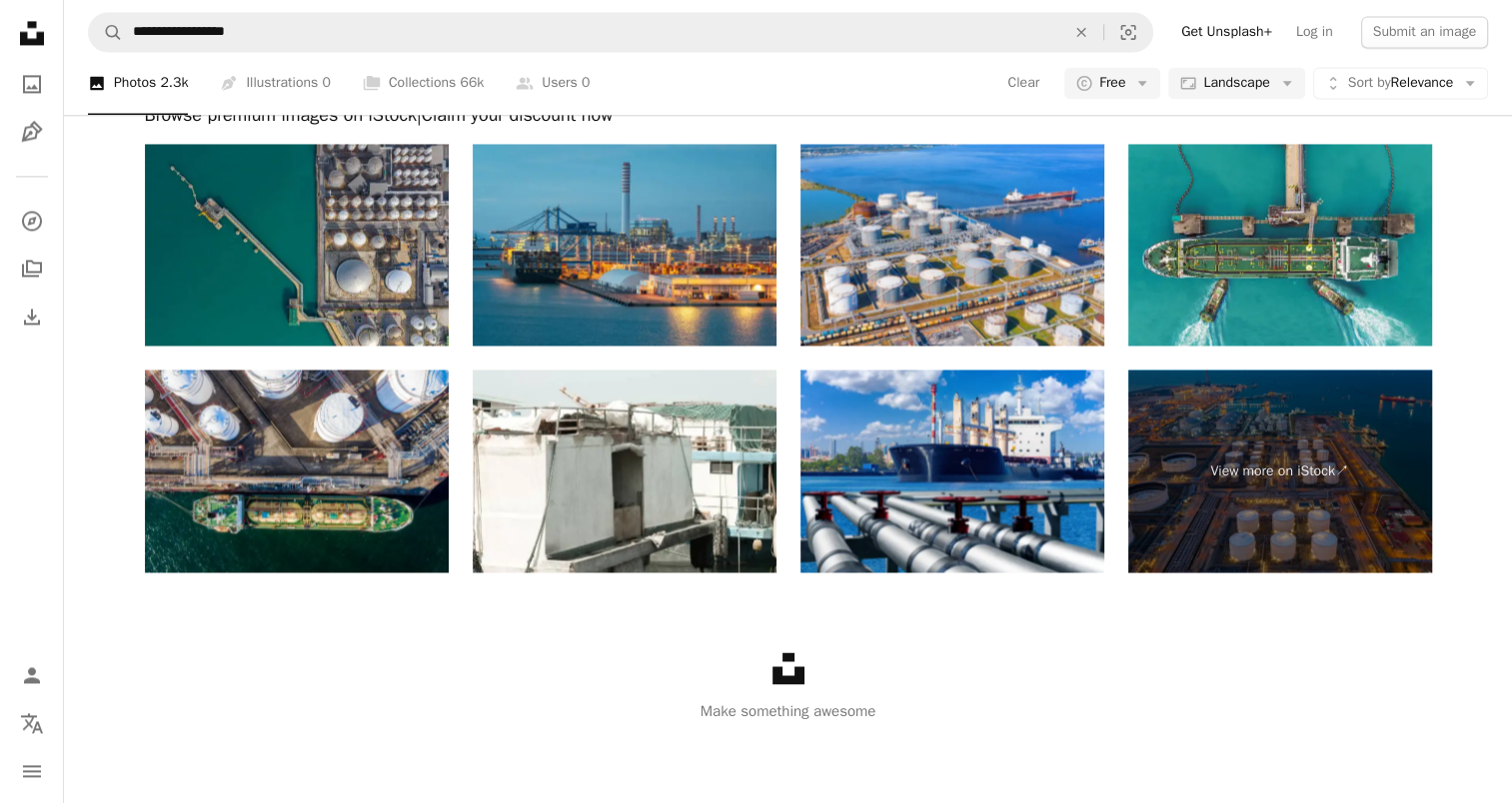 scroll, scrollTop: 2709, scrollLeft: 0, axis: vertical 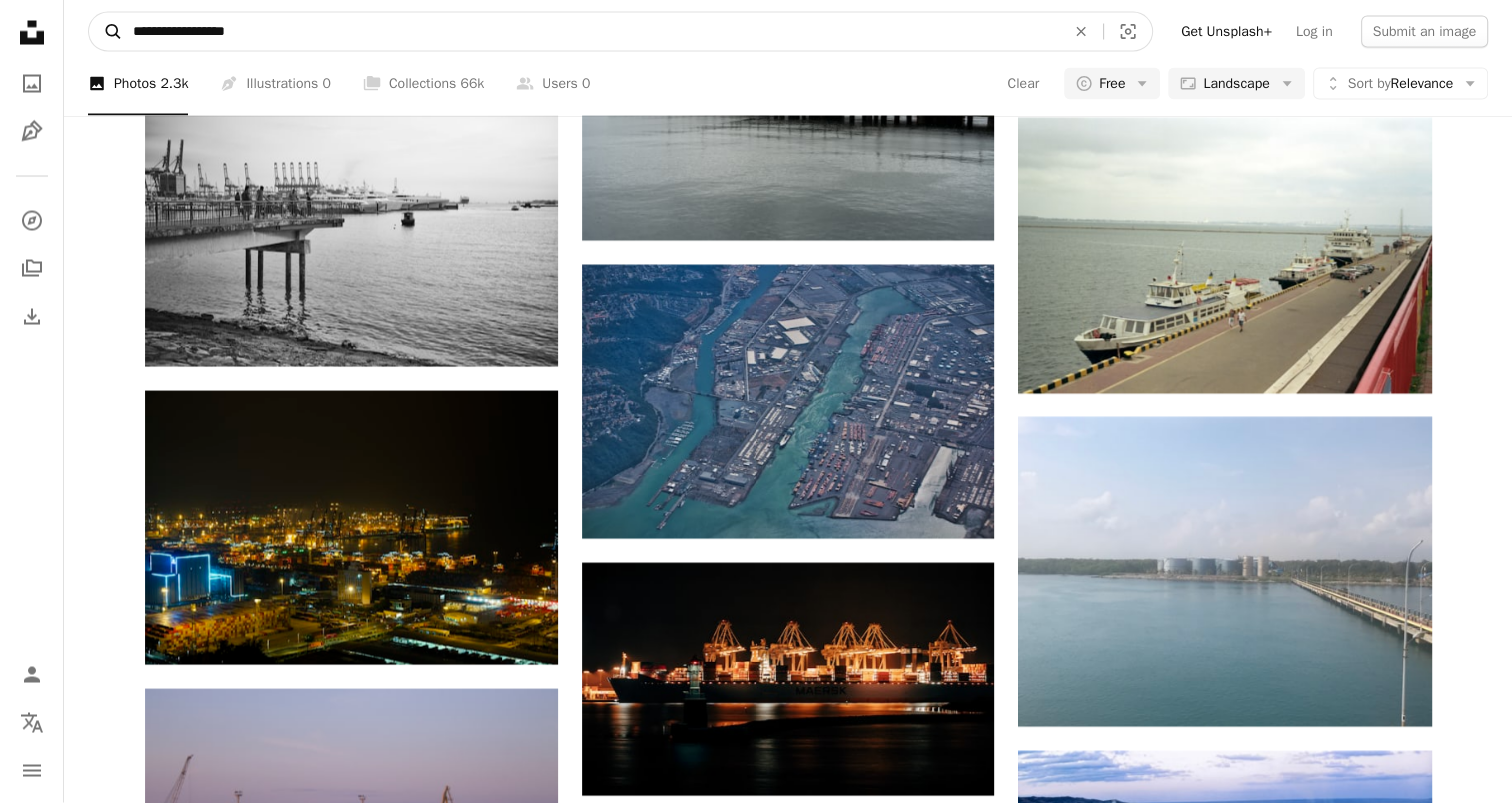 drag, startPoint x: 241, startPoint y: 36, endPoint x: 92, endPoint y: 37, distance: 149.00336 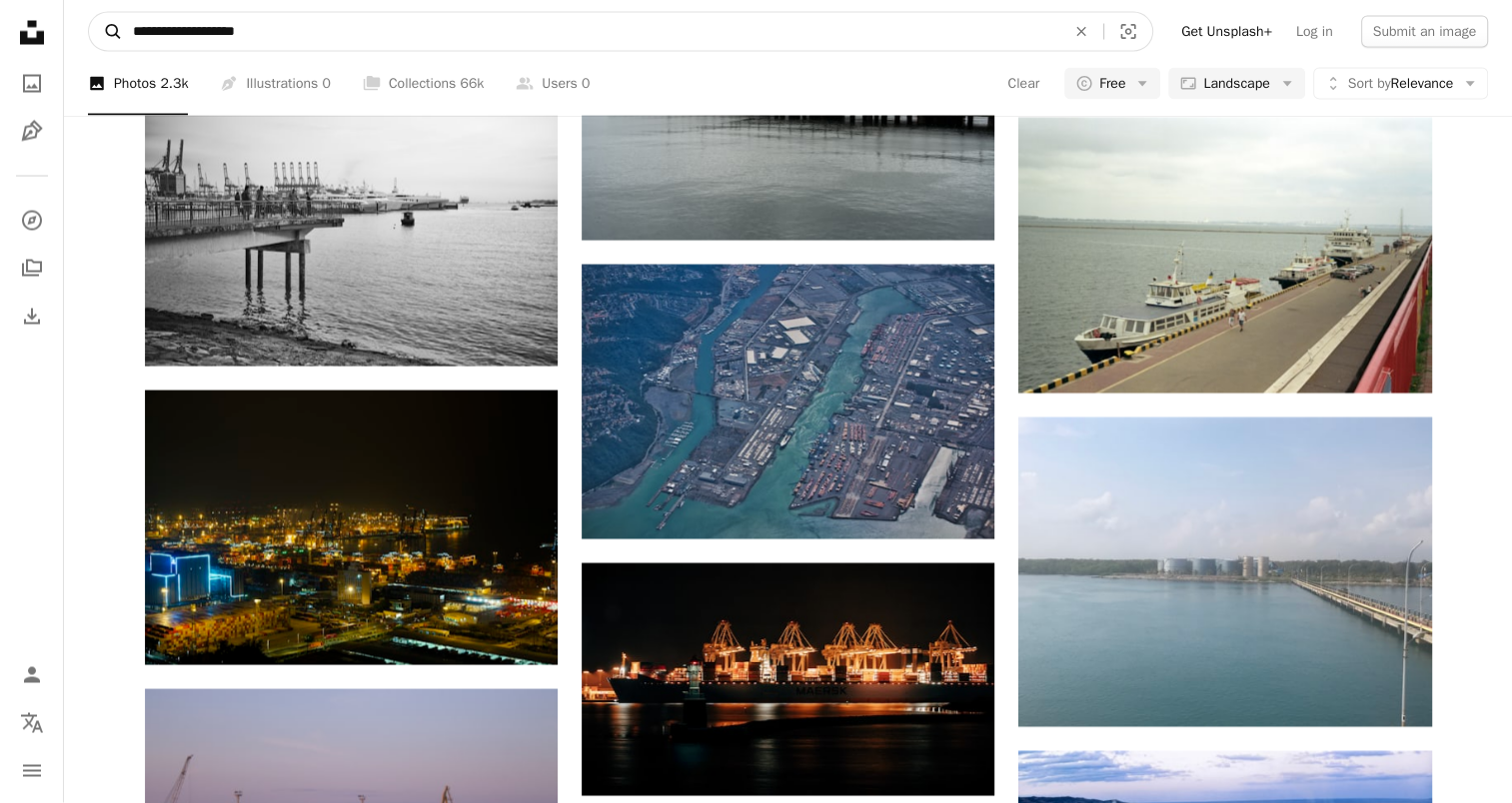 type on "**********" 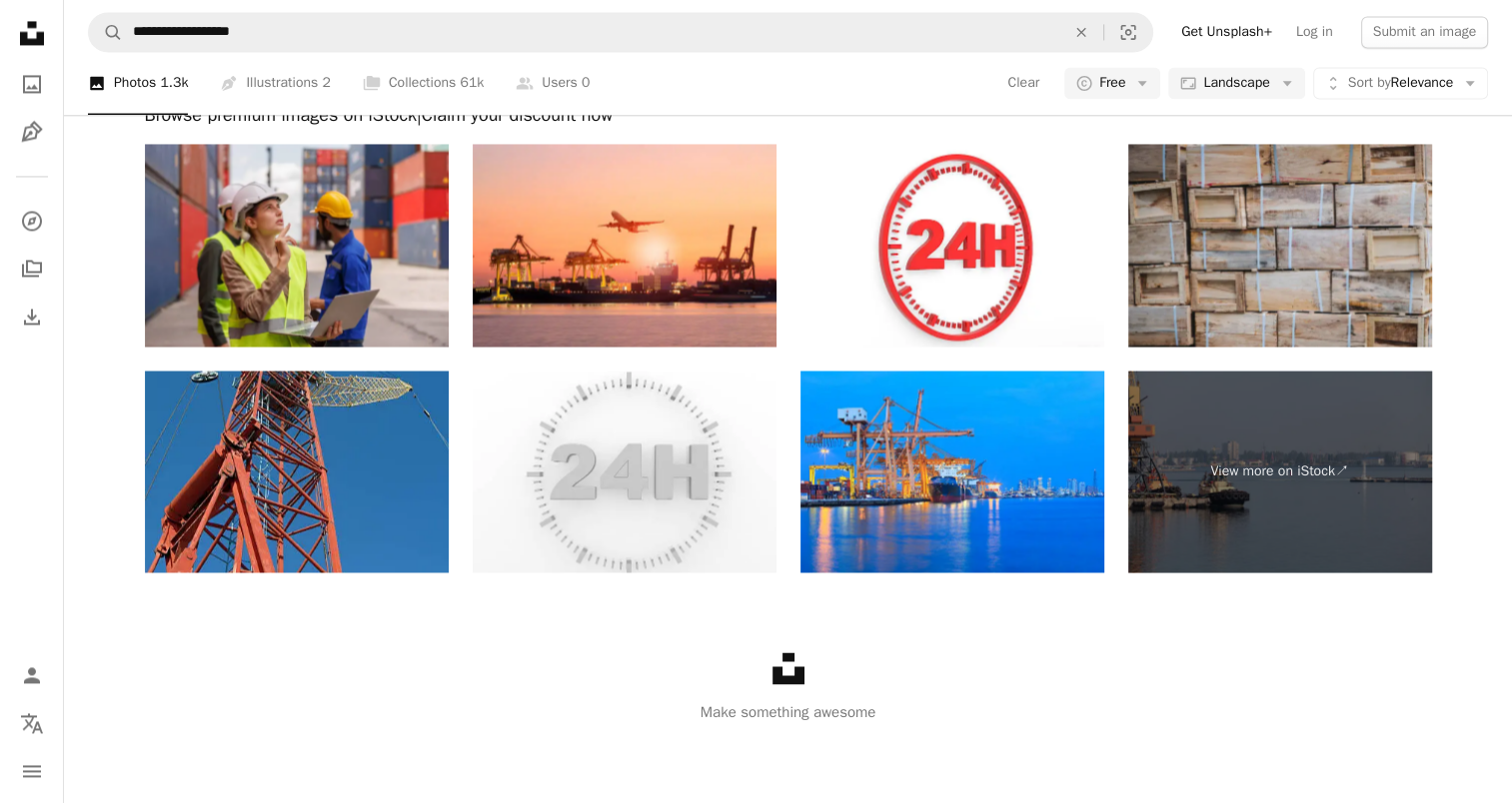 scroll, scrollTop: 1298, scrollLeft: 0, axis: vertical 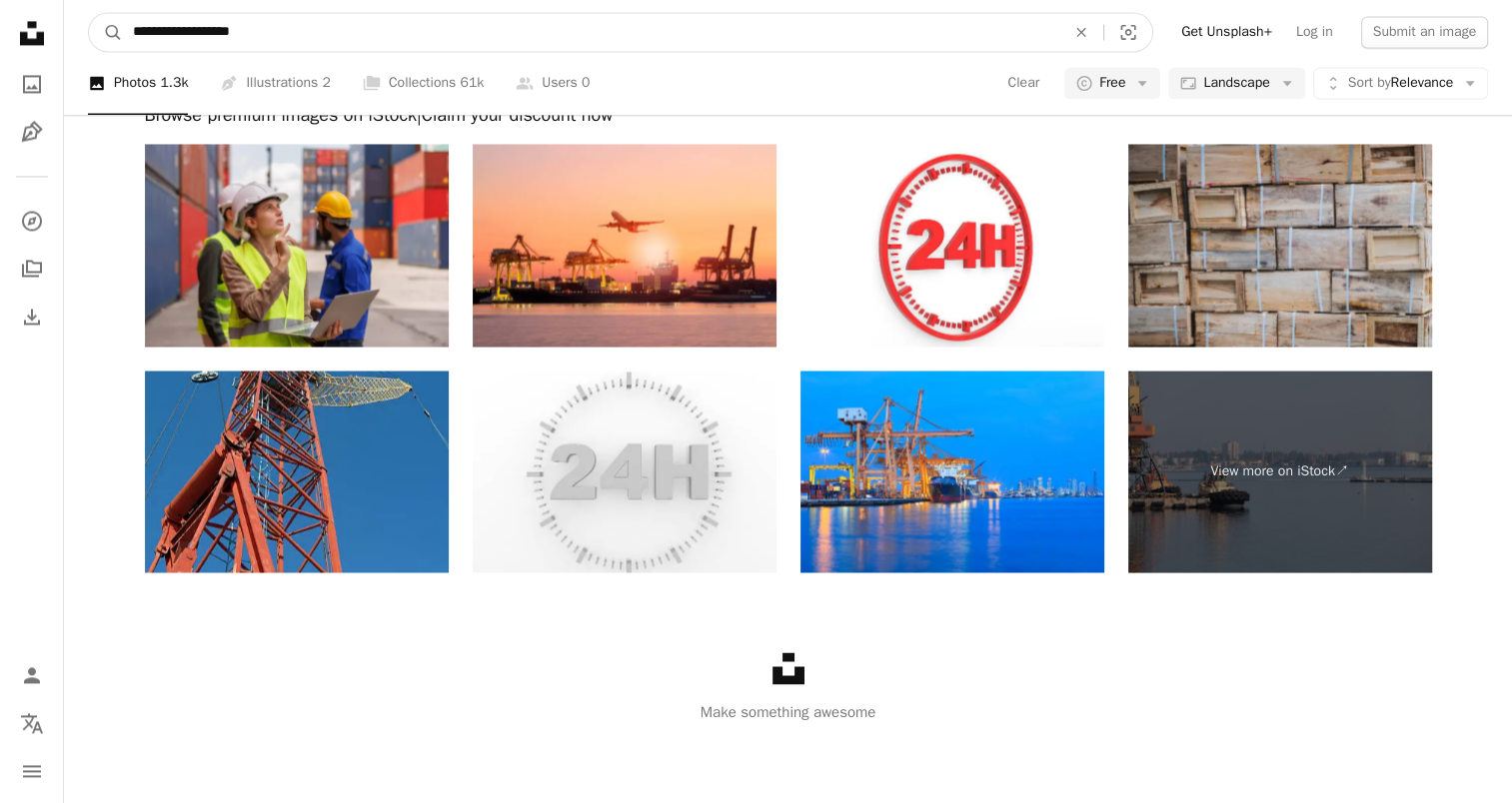click on "**********" at bounding box center [591, 32] 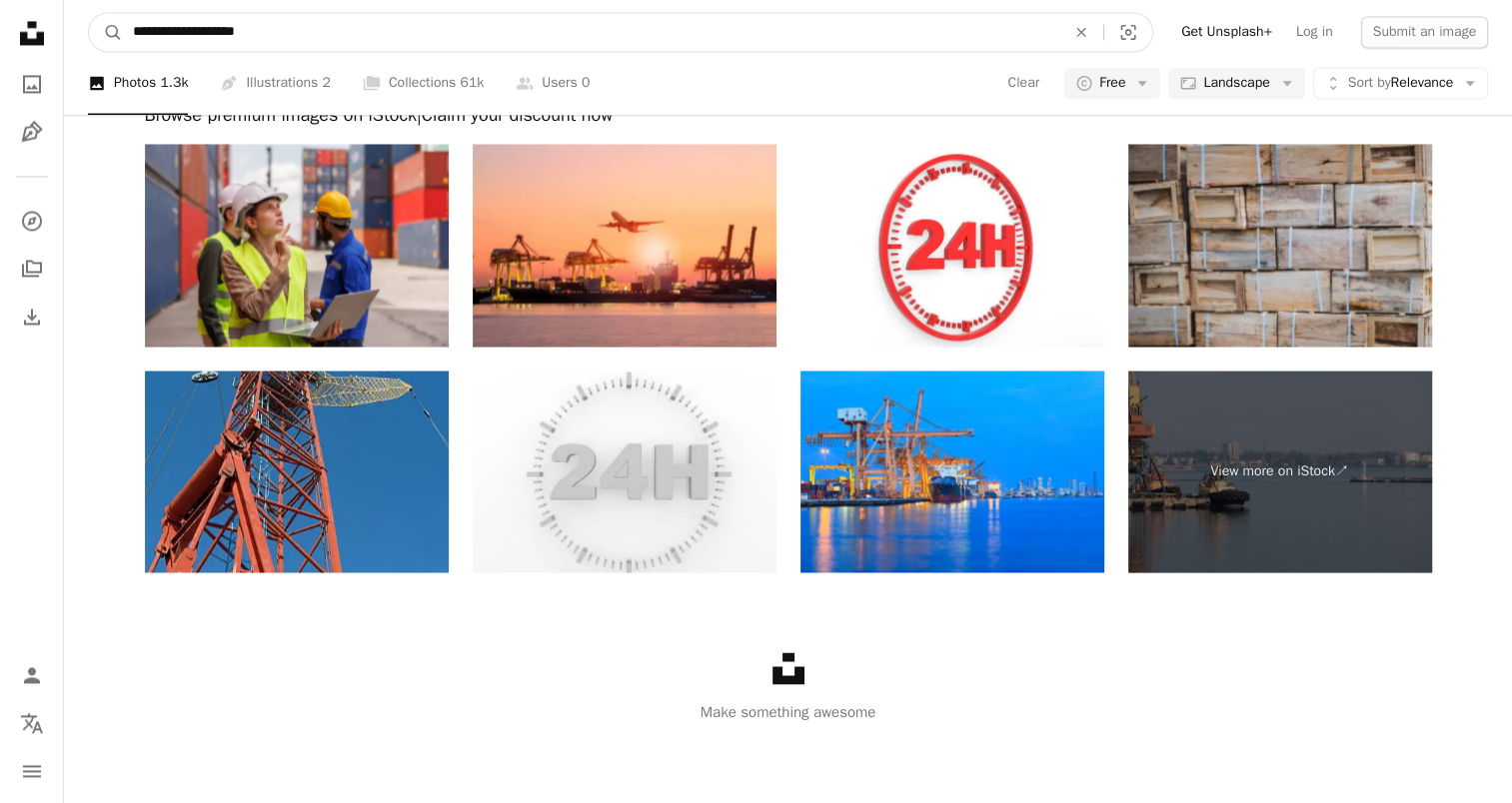 type on "**********" 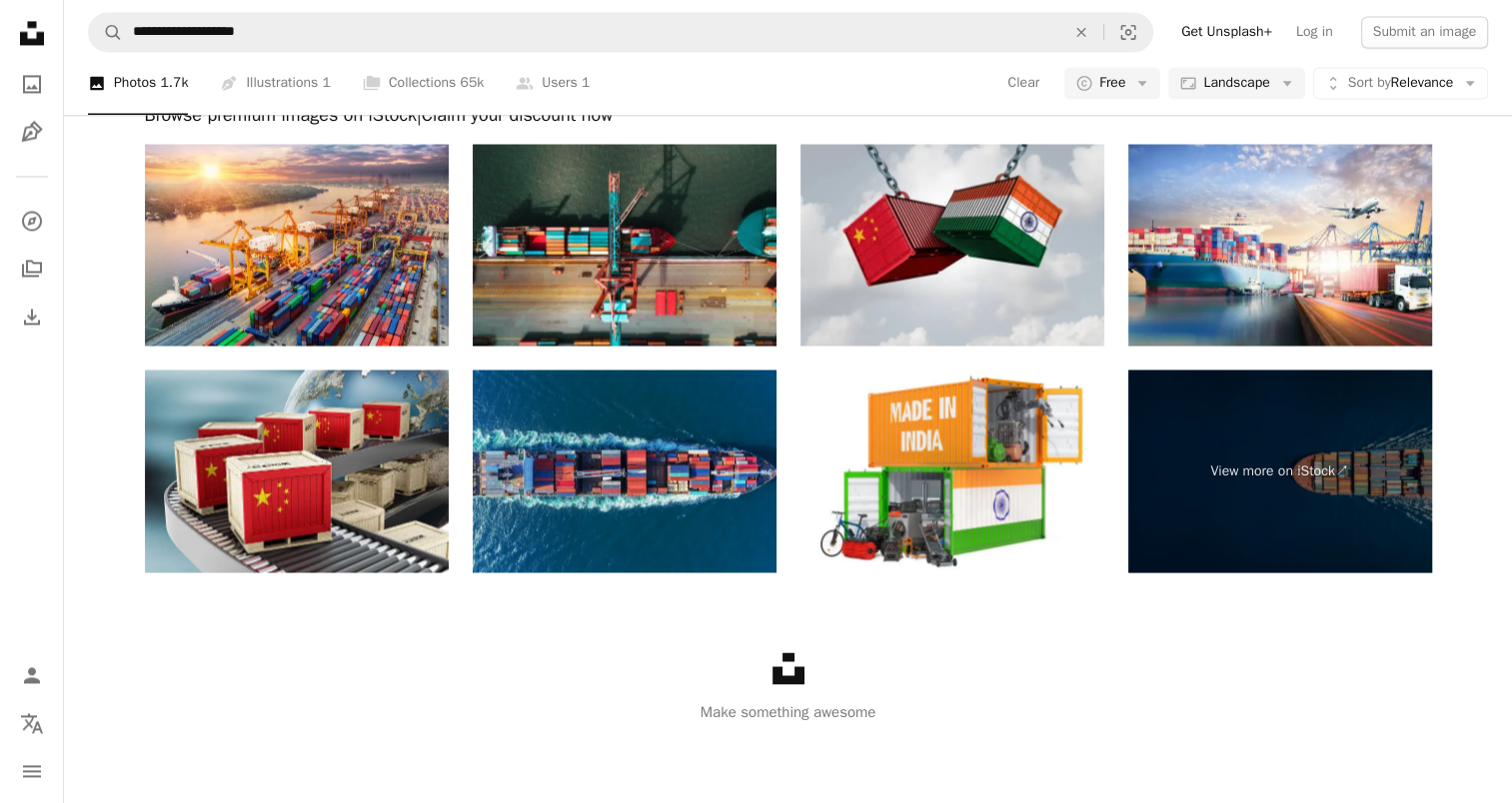 scroll, scrollTop: 2697, scrollLeft: 0, axis: vertical 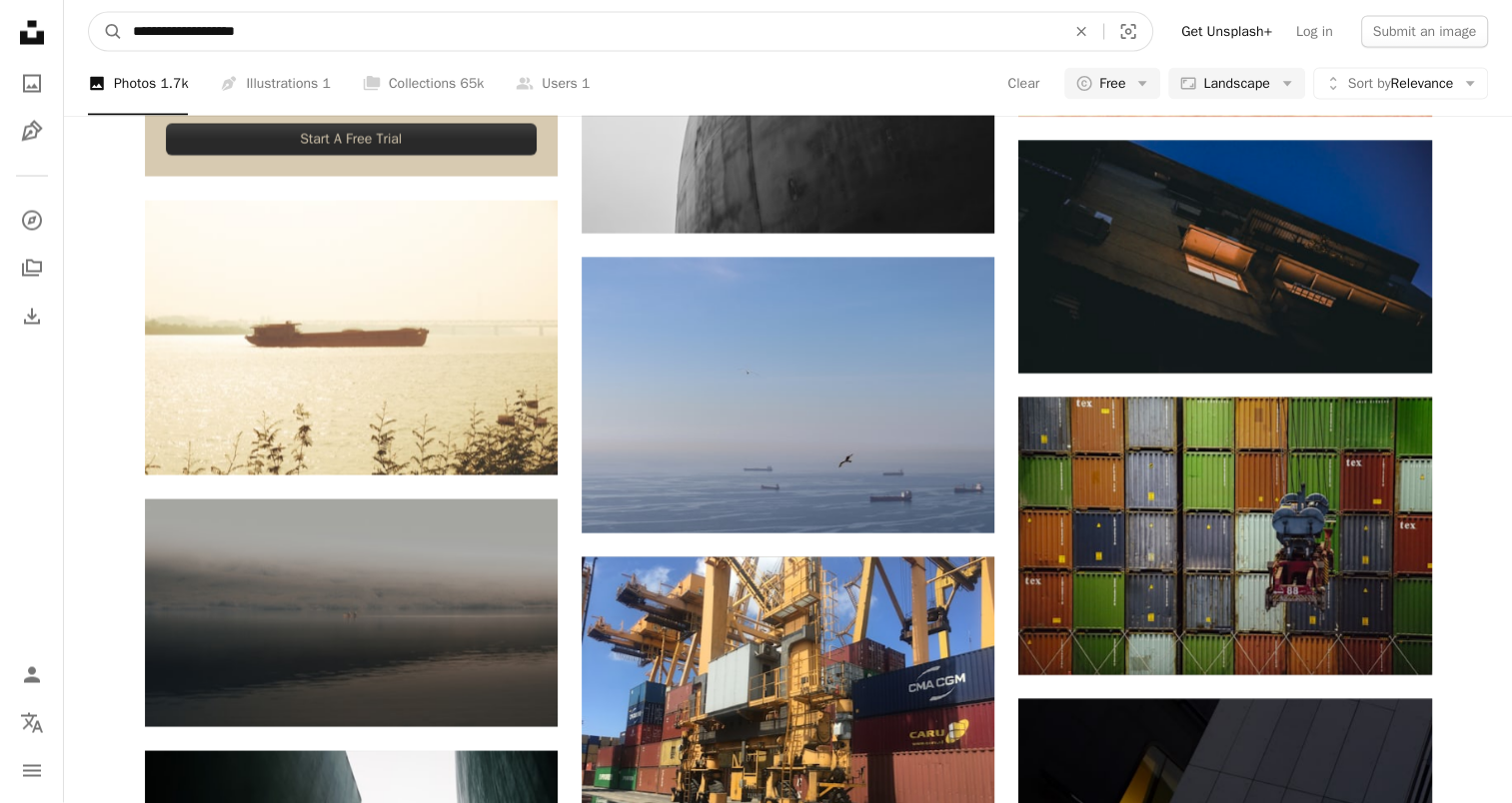 click on "**********" at bounding box center [591, 32] 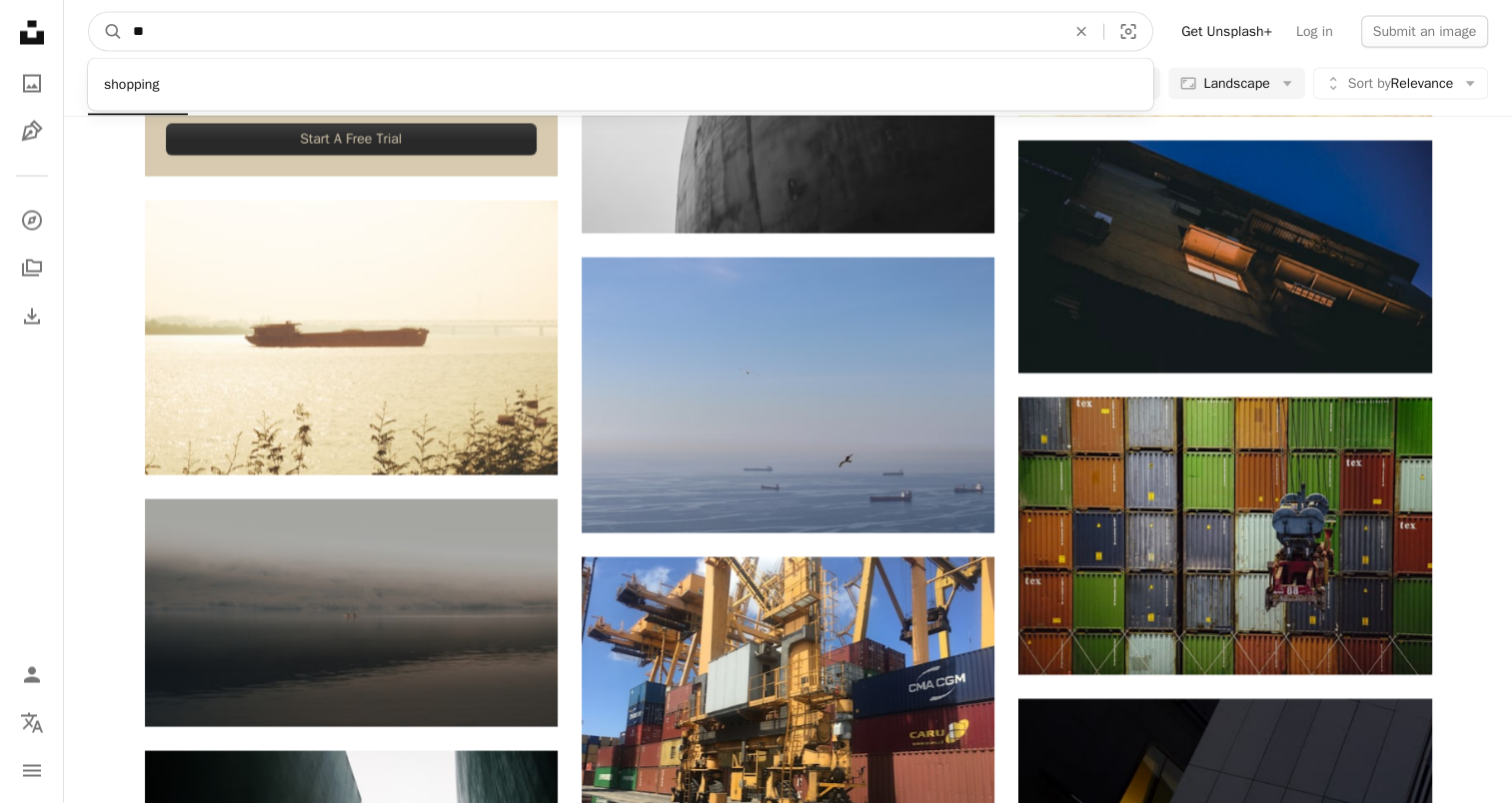 type on "*" 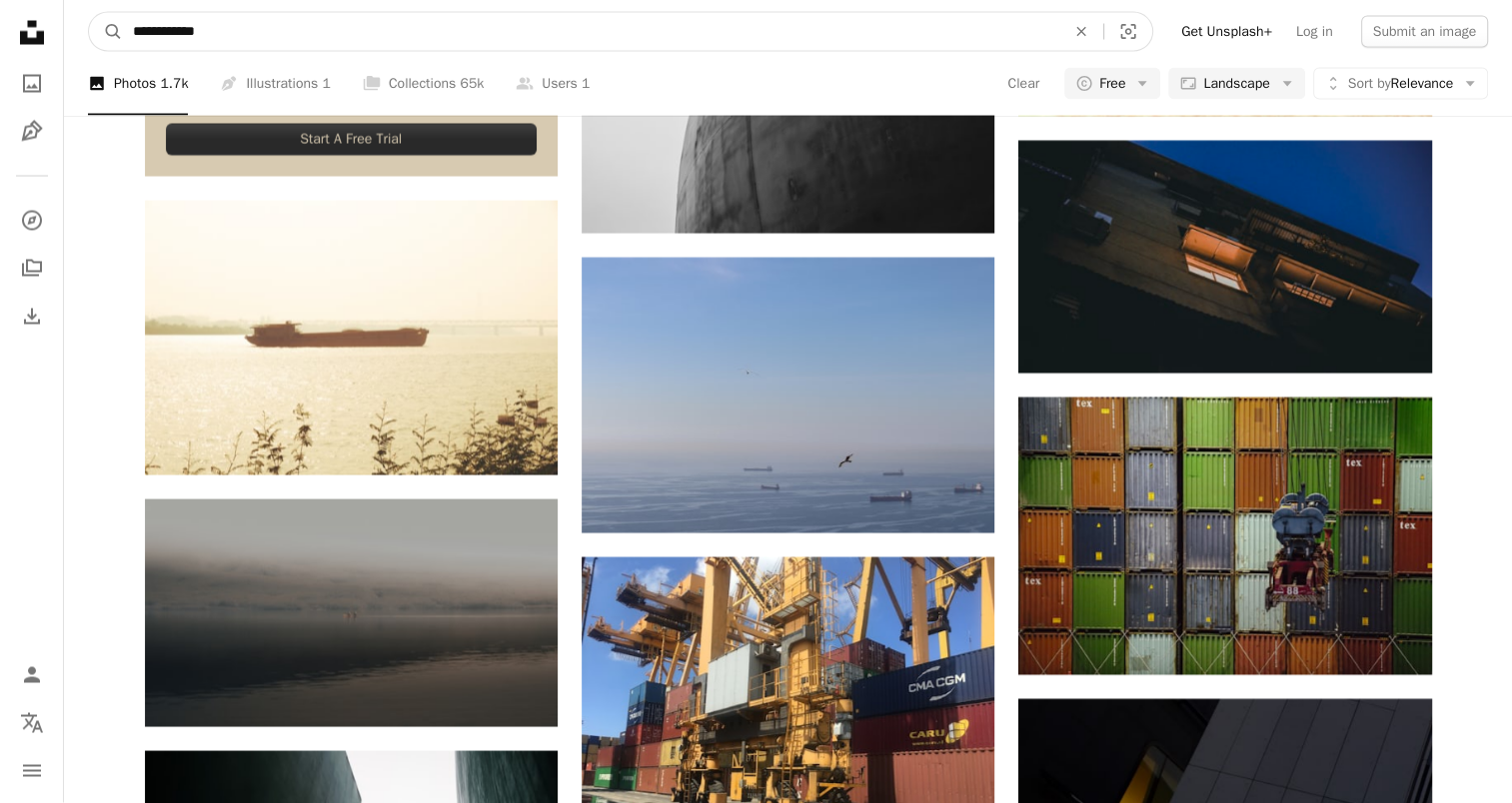 type on "**********" 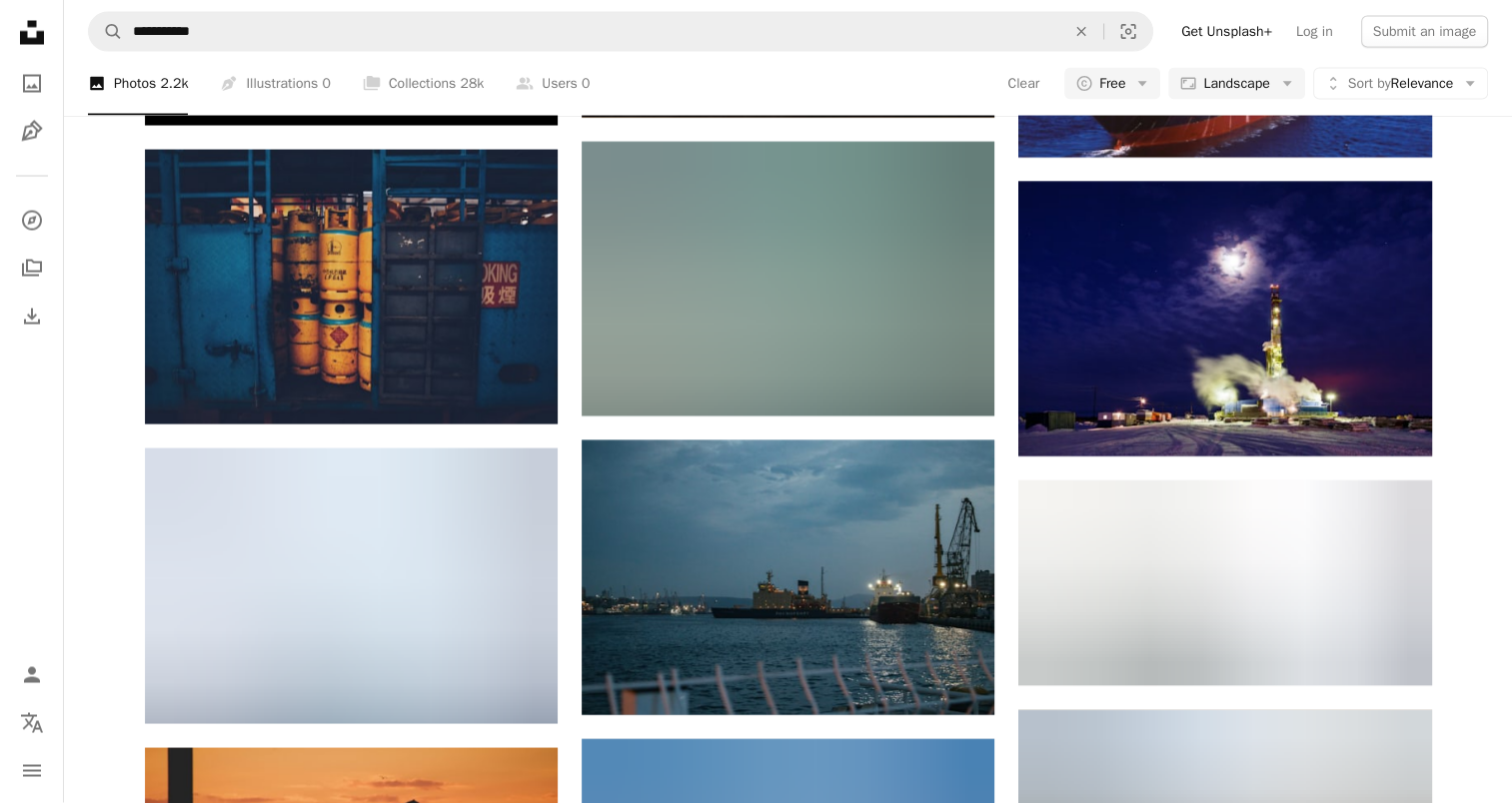 scroll, scrollTop: 2497, scrollLeft: 0, axis: vertical 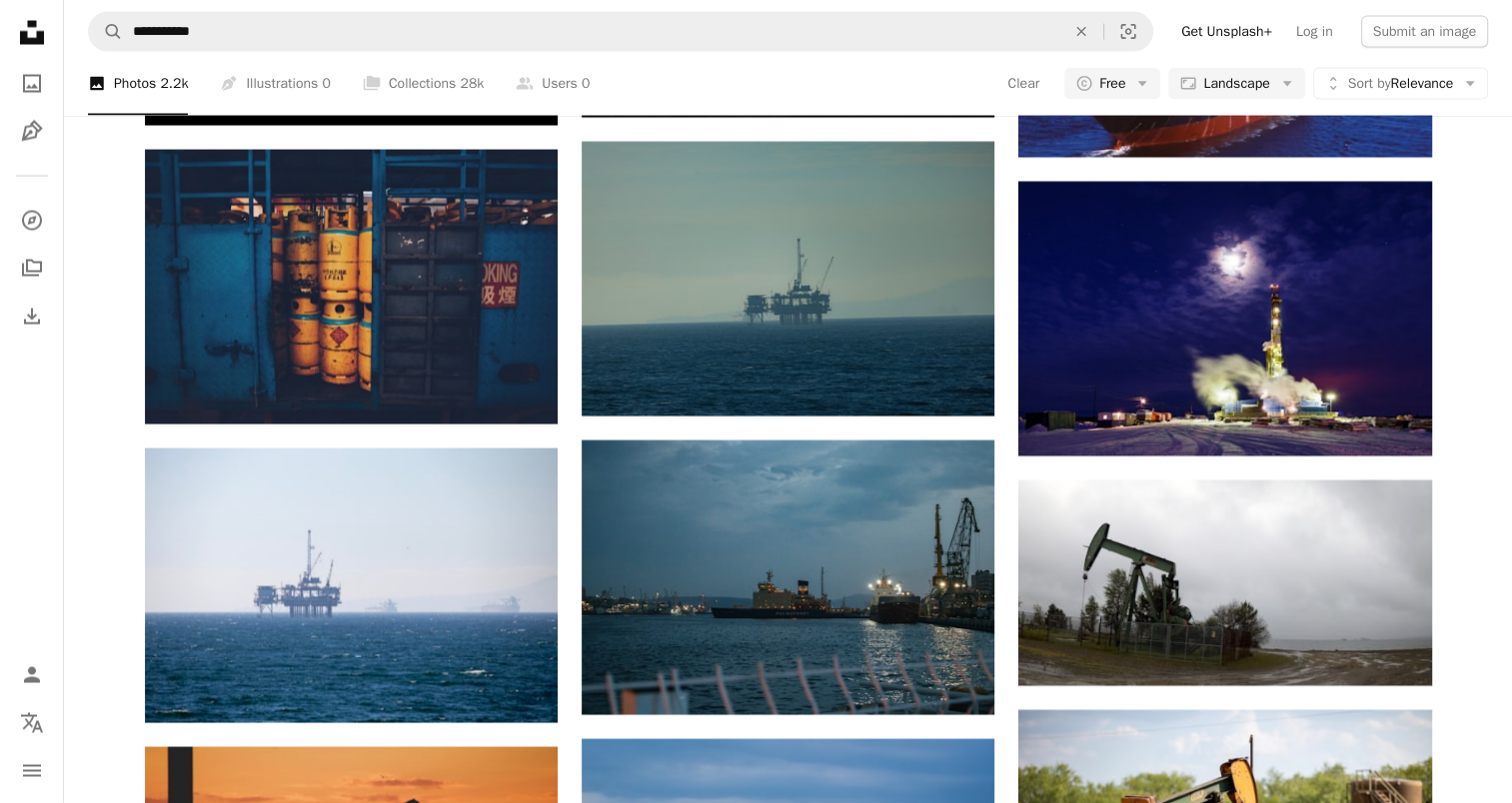 click at bounding box center (351, -870) 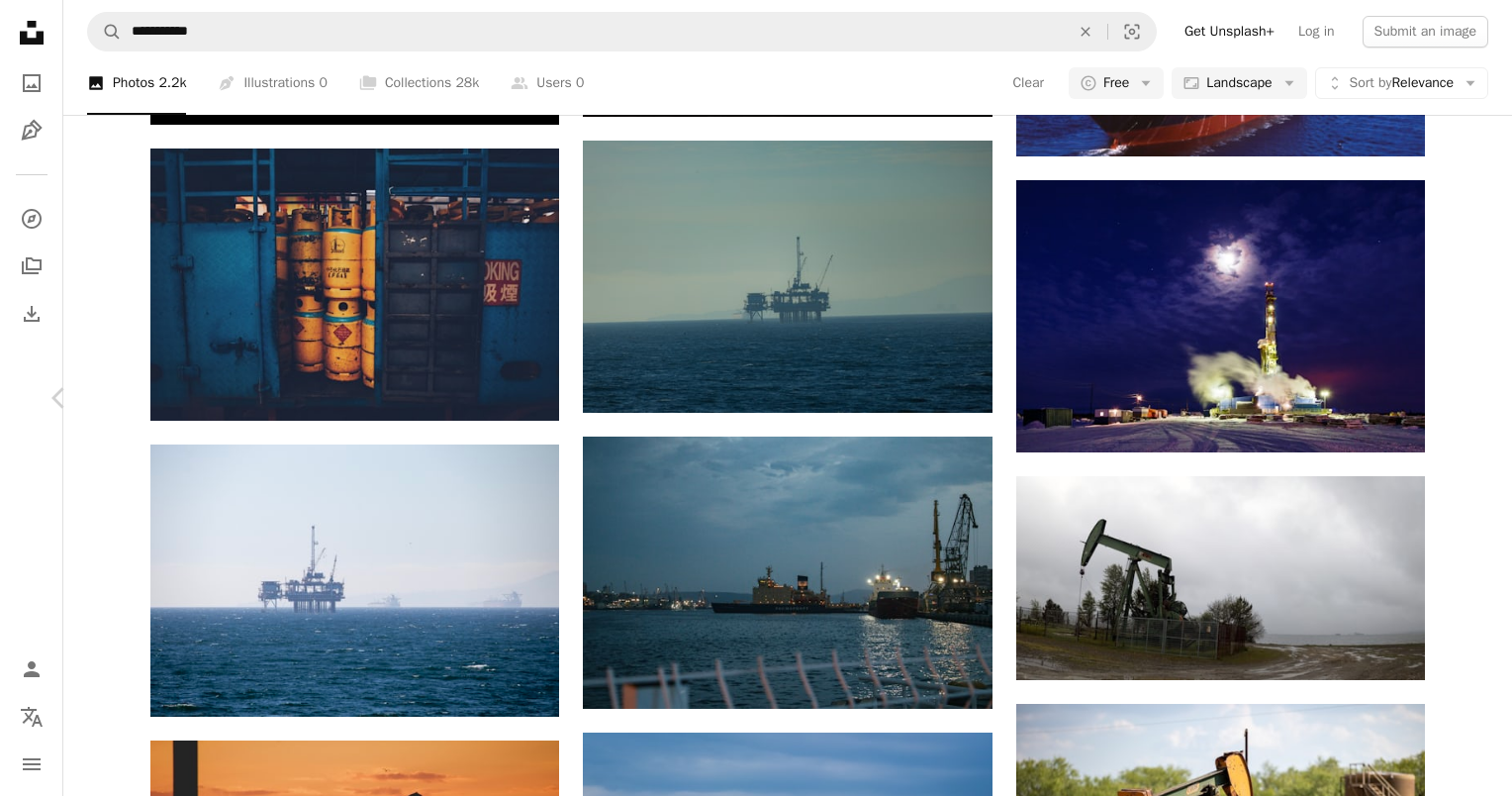 click on "Chevron right" at bounding box center [1453, 398] 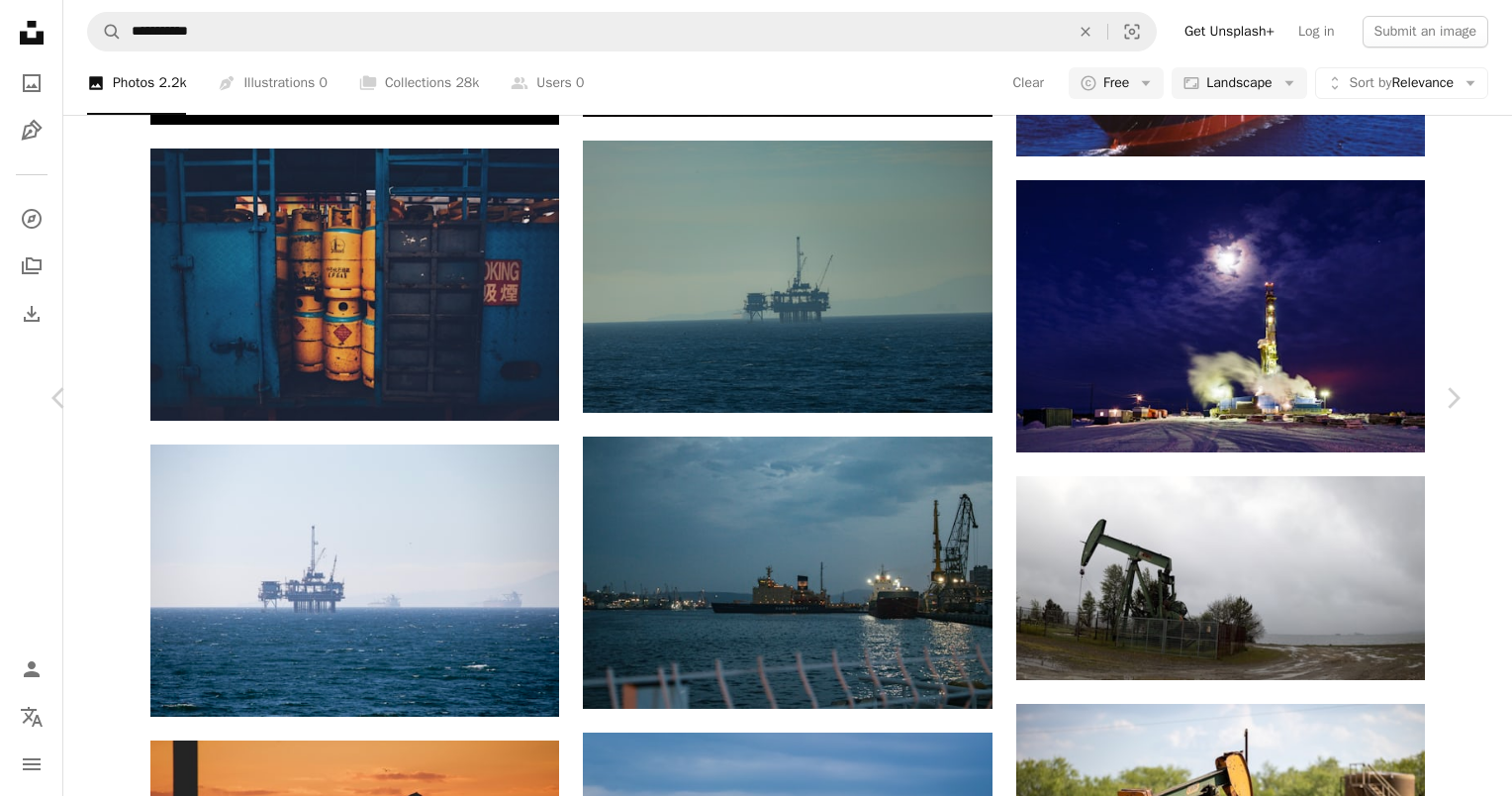 click on "An X shape" at bounding box center (20, 20) 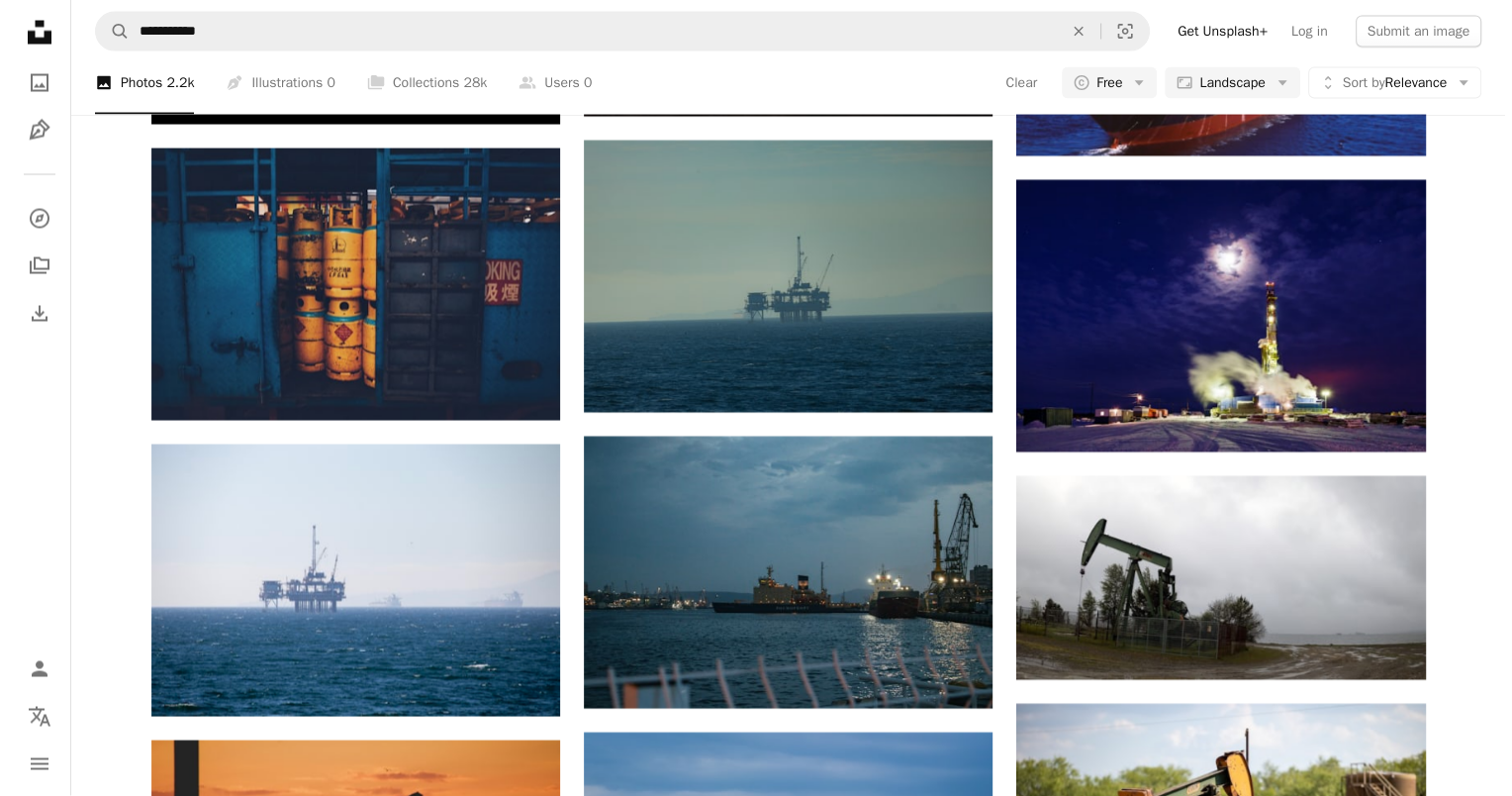 scroll, scrollTop: 7029, scrollLeft: 0, axis: vertical 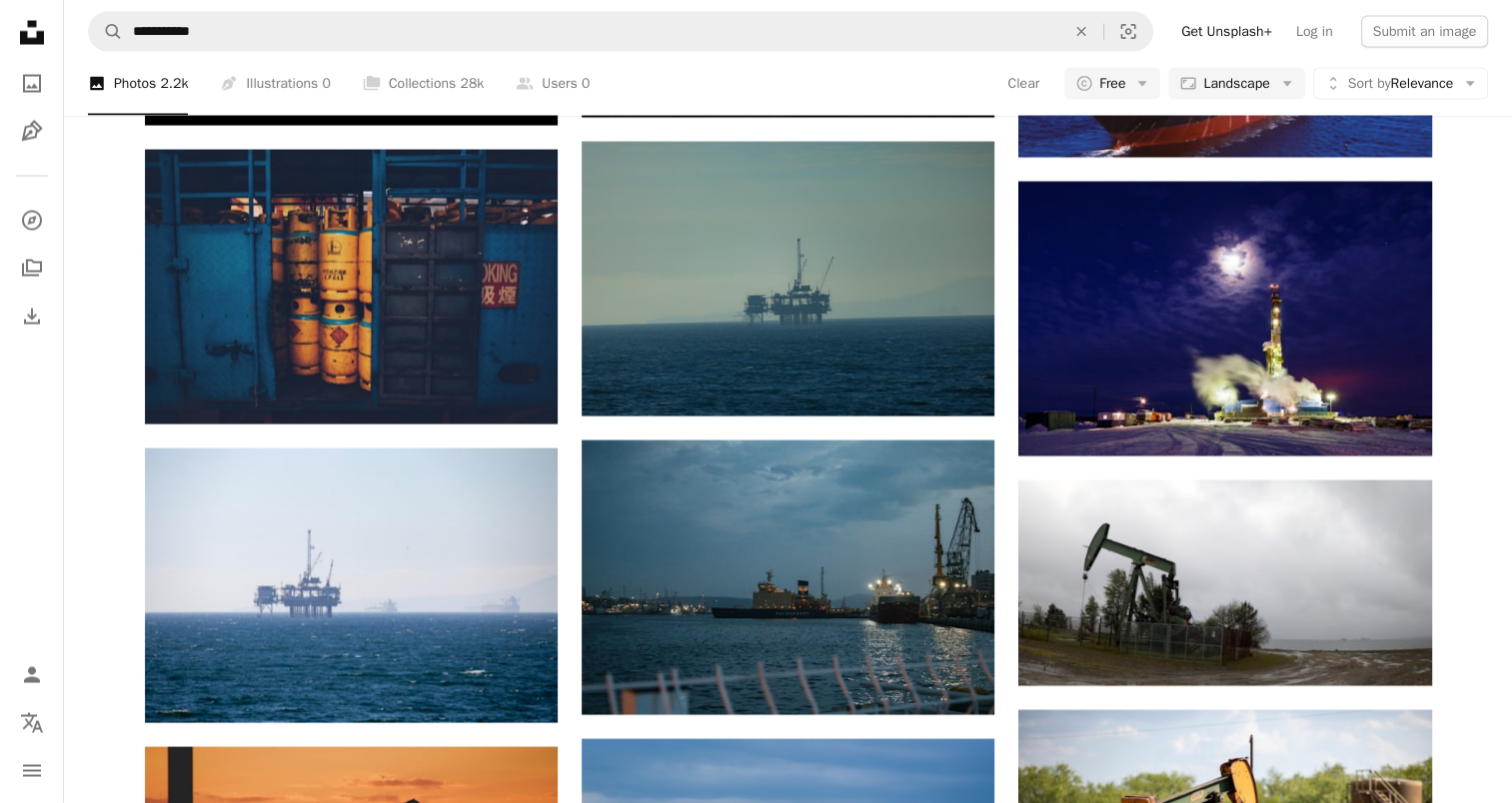 click at bounding box center (1224, 3514) 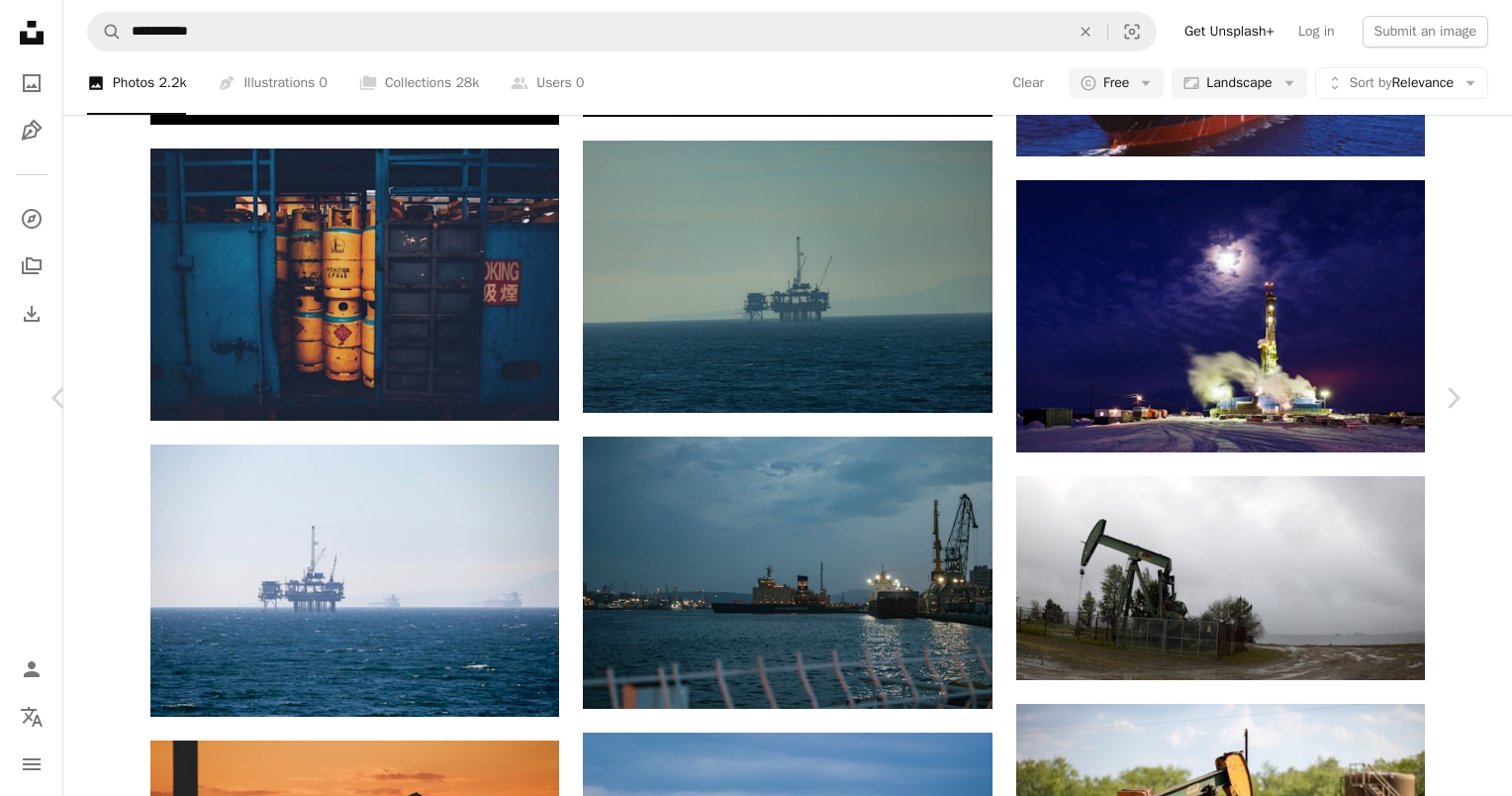 click on "Download free" at bounding box center [1266, 7579] 